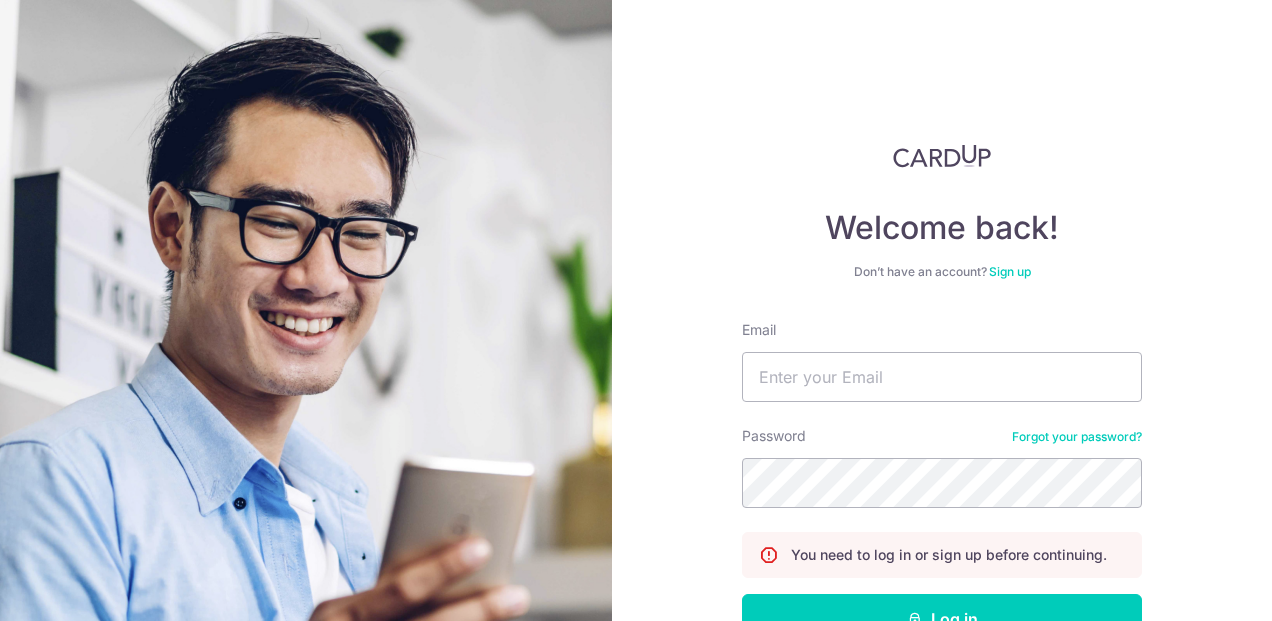 scroll, scrollTop: 0, scrollLeft: 0, axis: both 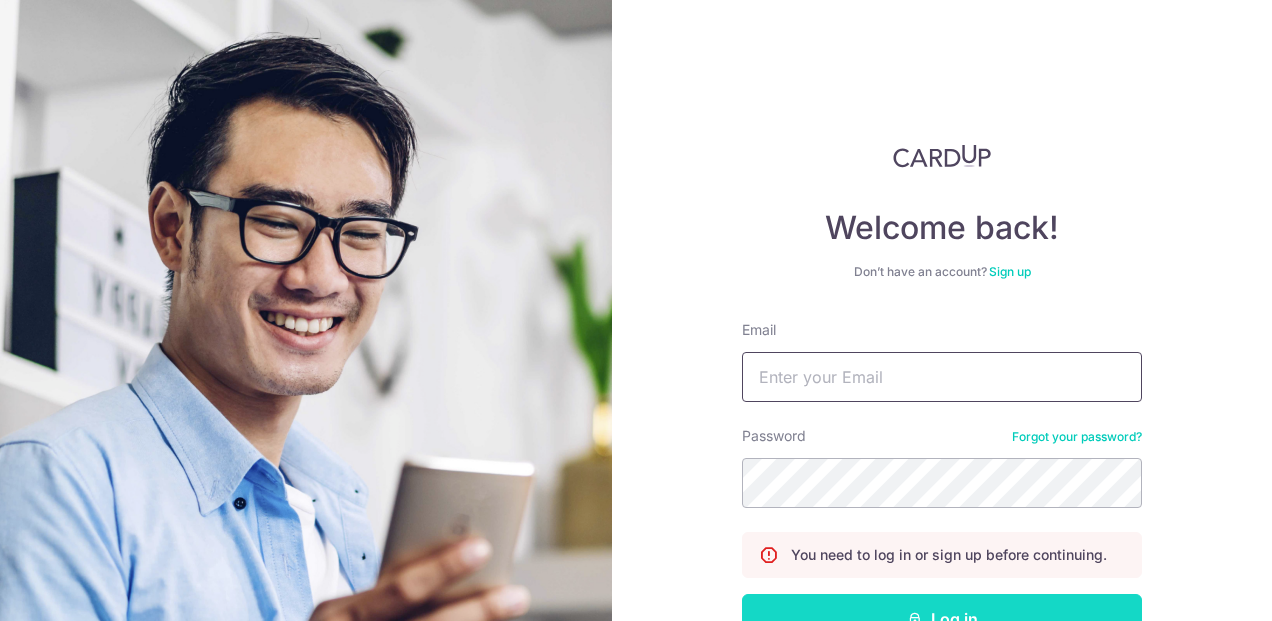 type on "[EMAIL]" 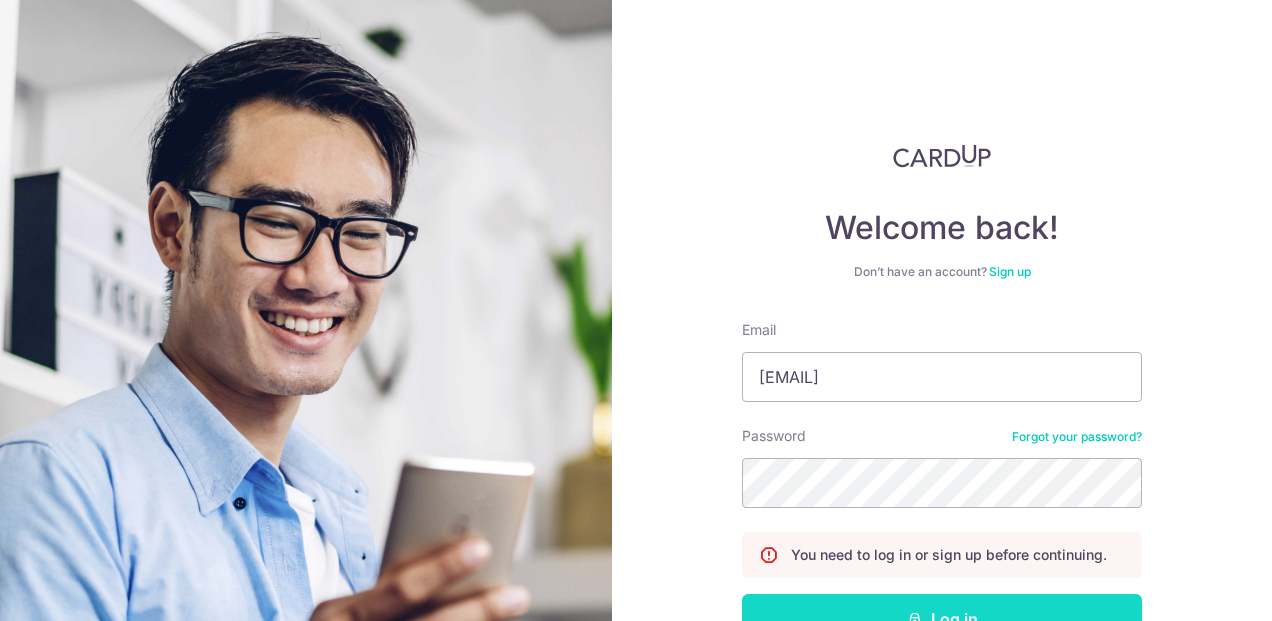 click on "Log in" at bounding box center (942, 619) 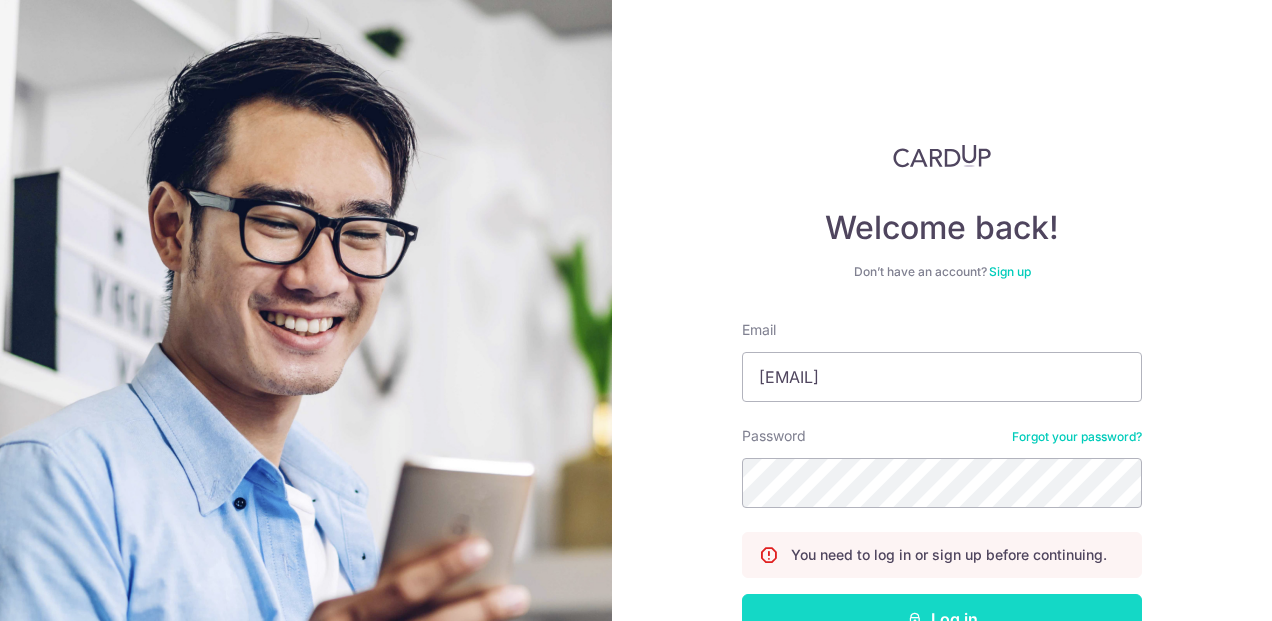 scroll, scrollTop: 0, scrollLeft: 0, axis: both 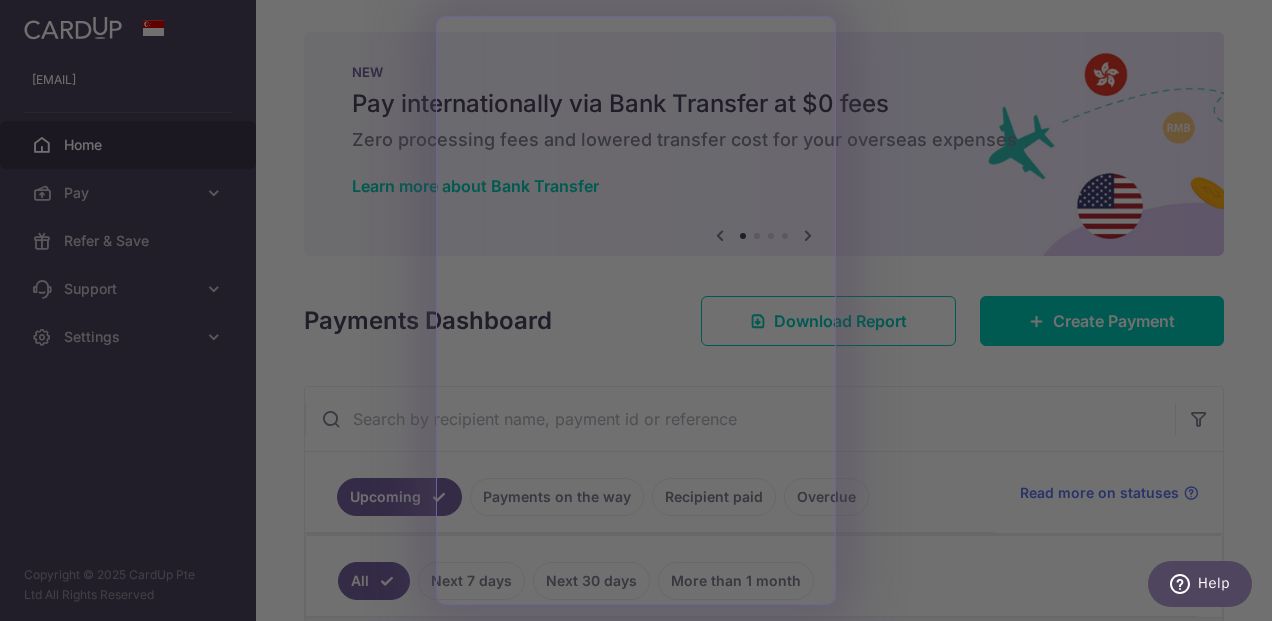 click at bounding box center [642, 313] 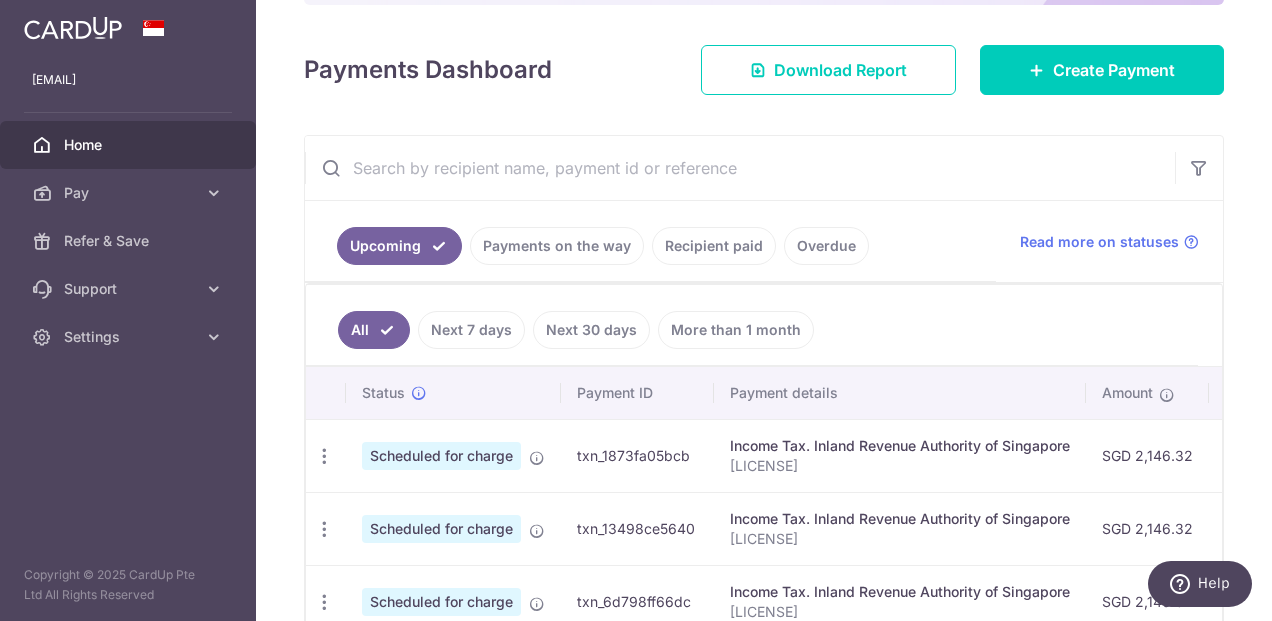scroll, scrollTop: 275, scrollLeft: 0, axis: vertical 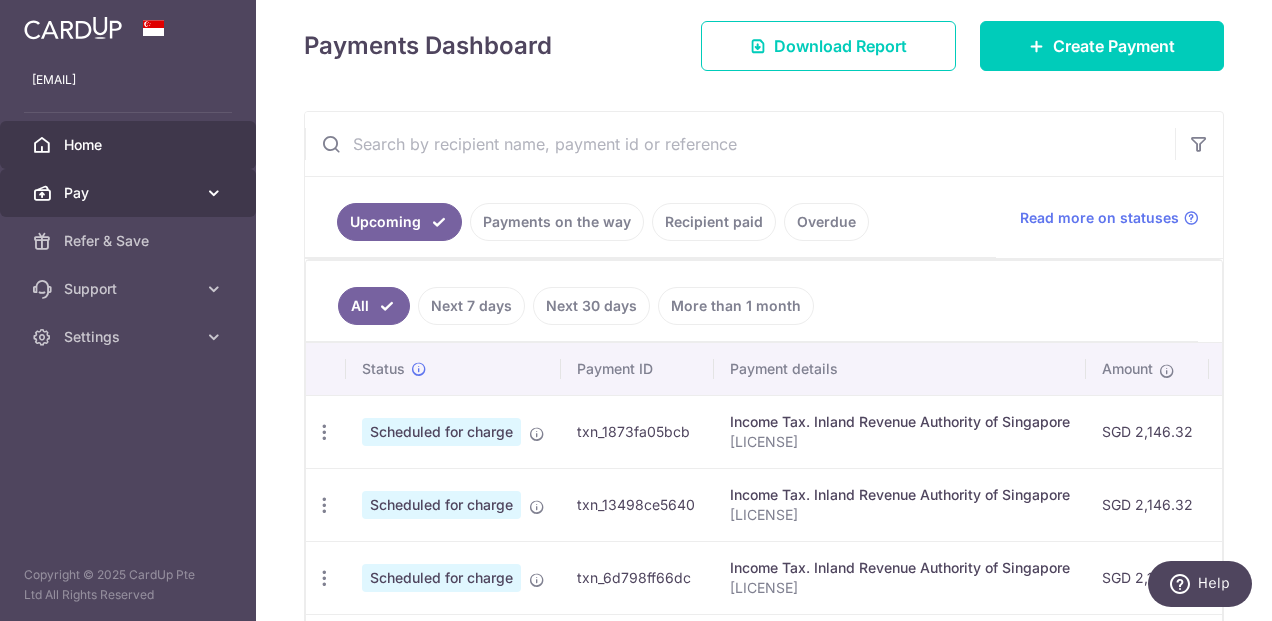 click at bounding box center (214, 193) 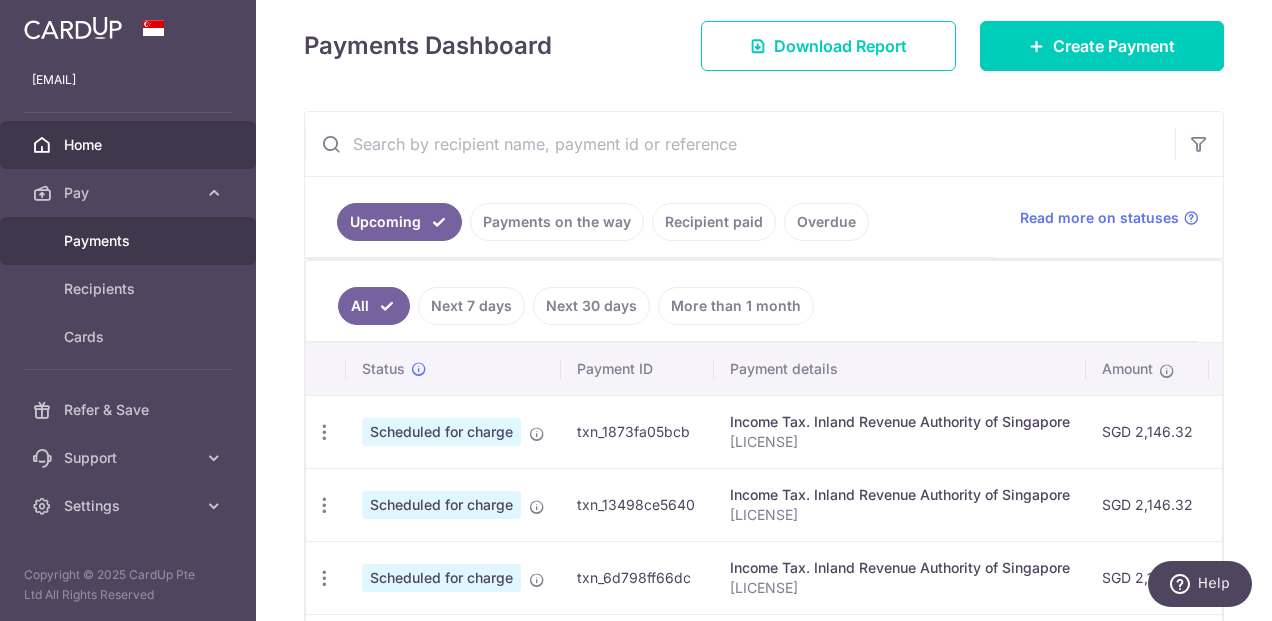 click on "Payments" at bounding box center (130, 241) 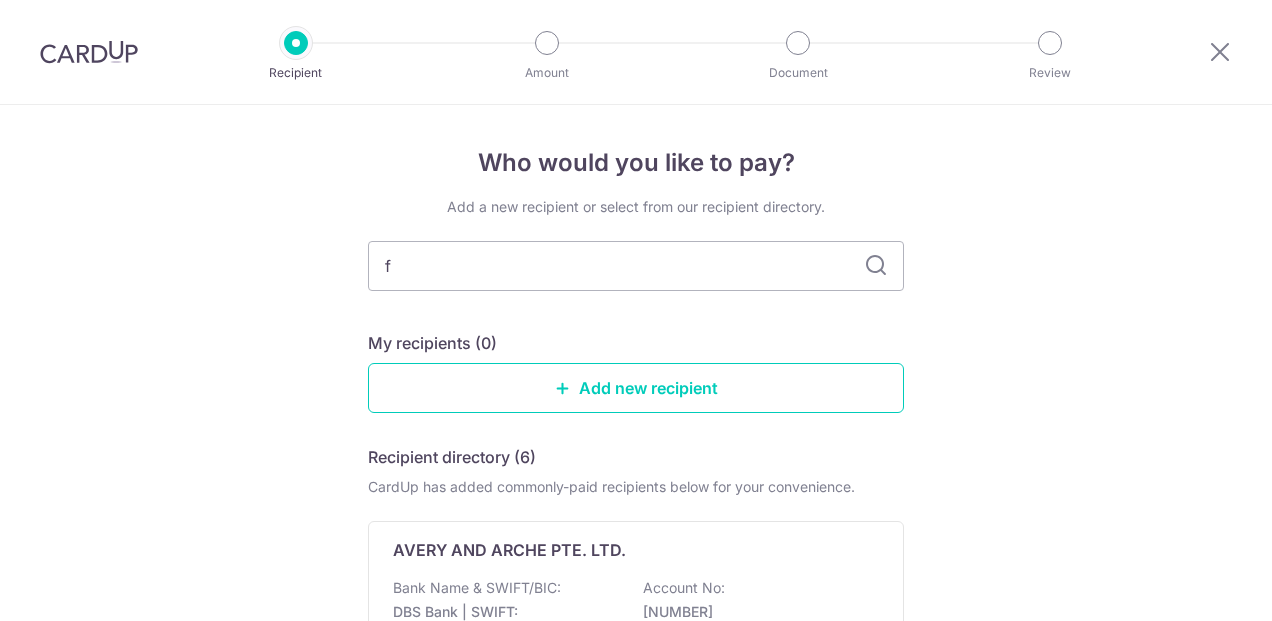 scroll, scrollTop: 0, scrollLeft: 0, axis: both 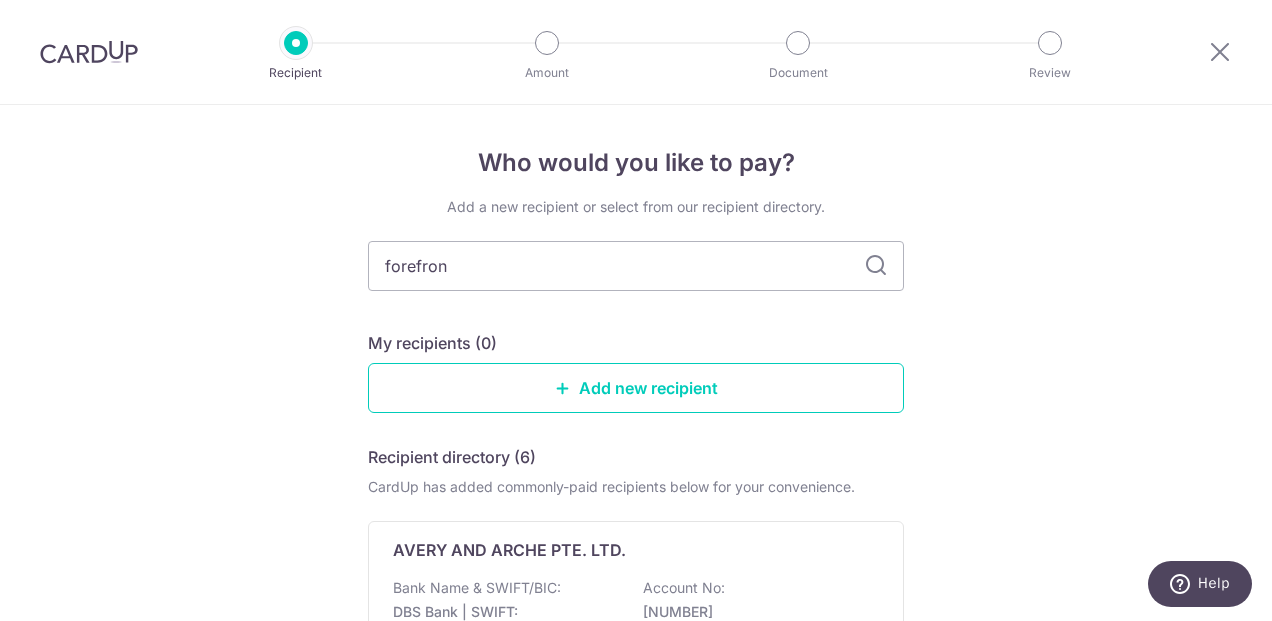 type on "[COMPANY]" 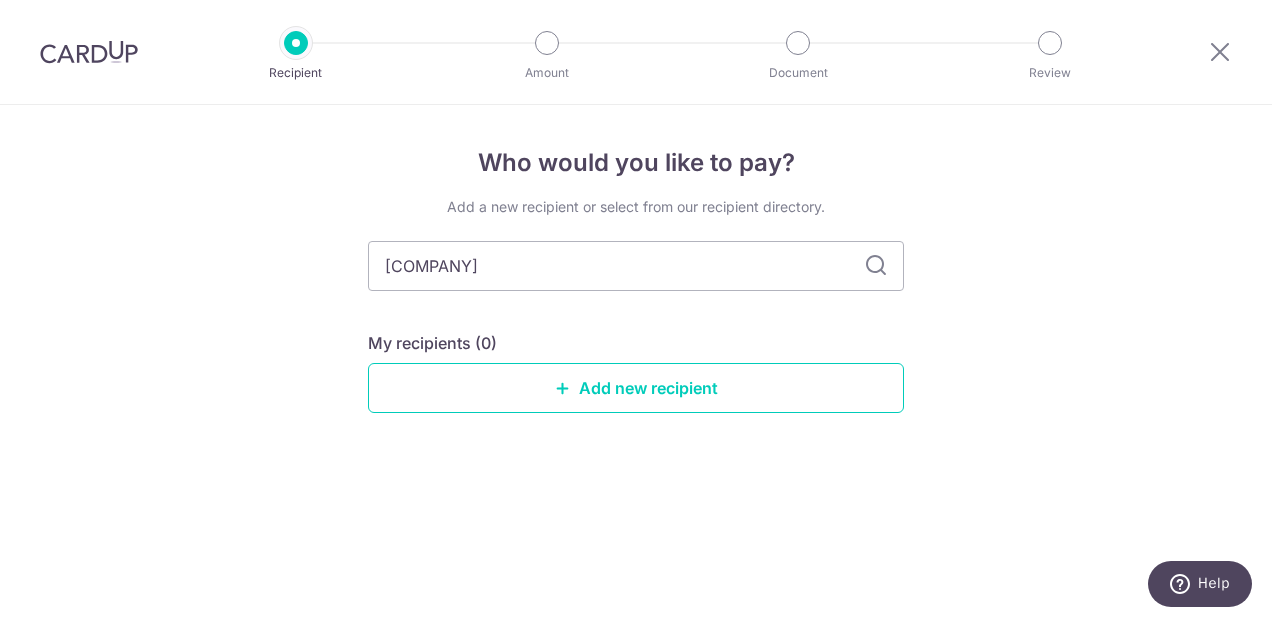 click at bounding box center [876, 266] 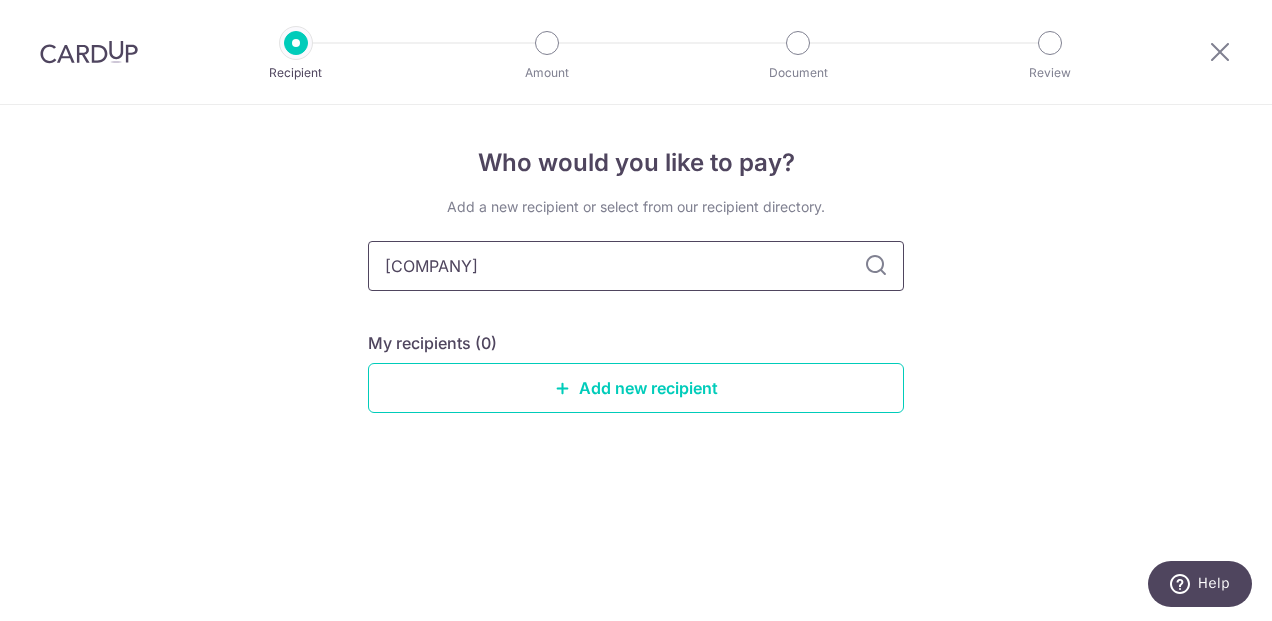 click on "[COMPANY]" at bounding box center (636, 266) 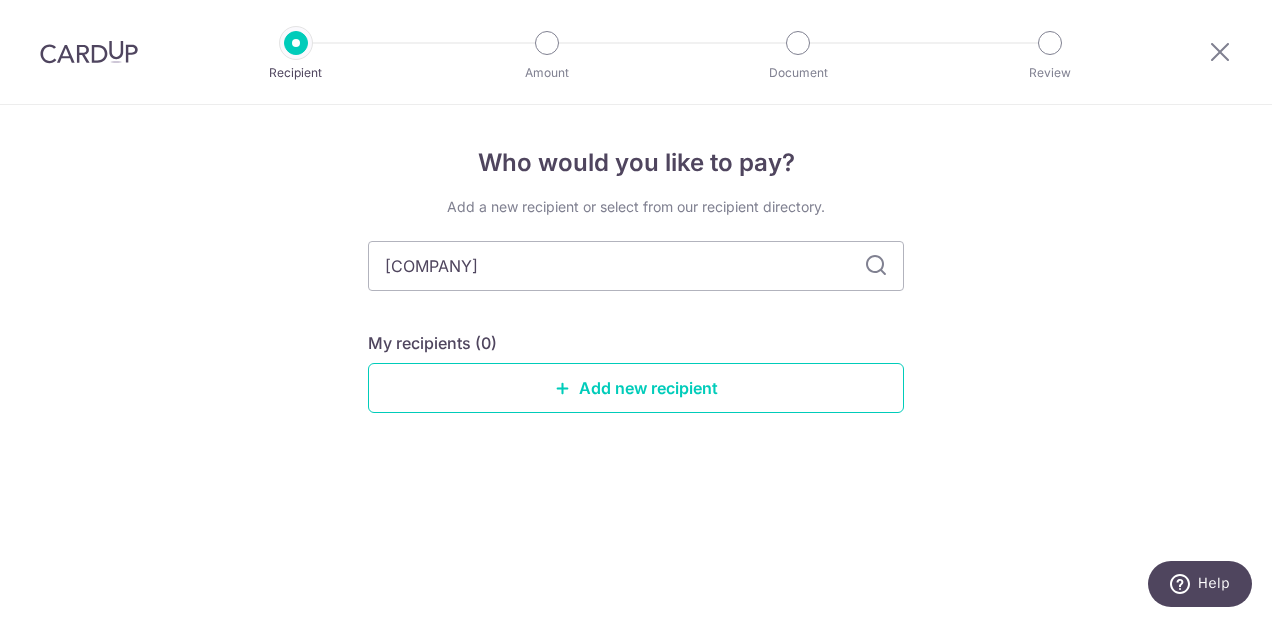 click at bounding box center [876, 266] 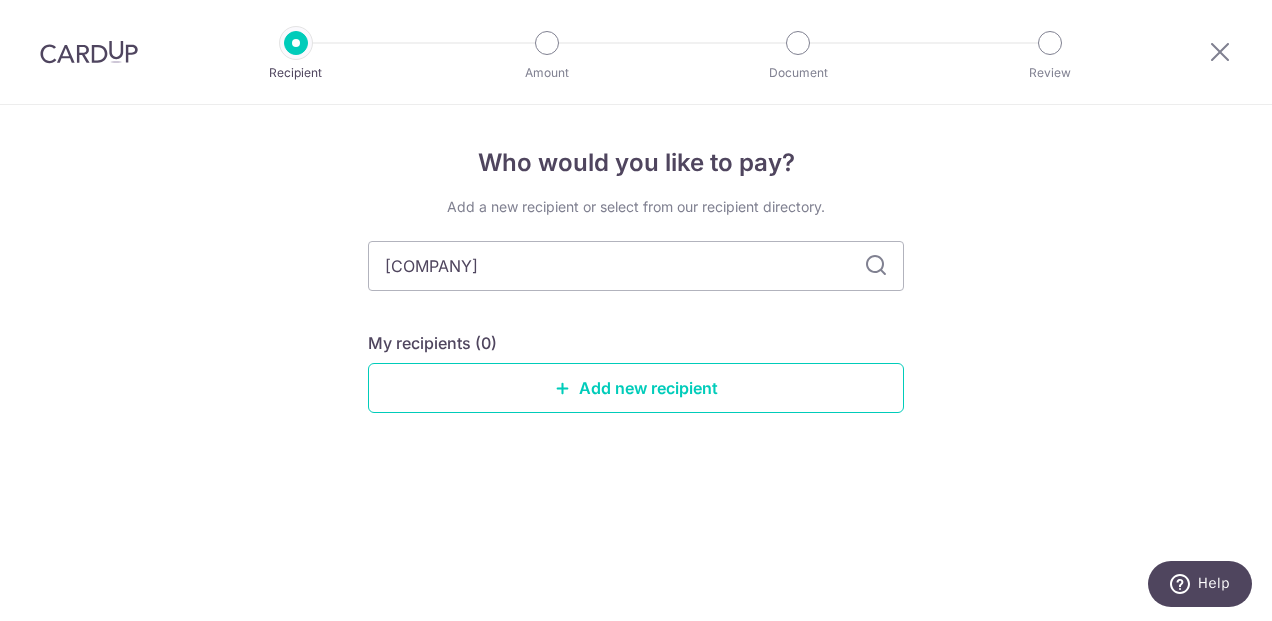 click at bounding box center (876, 266) 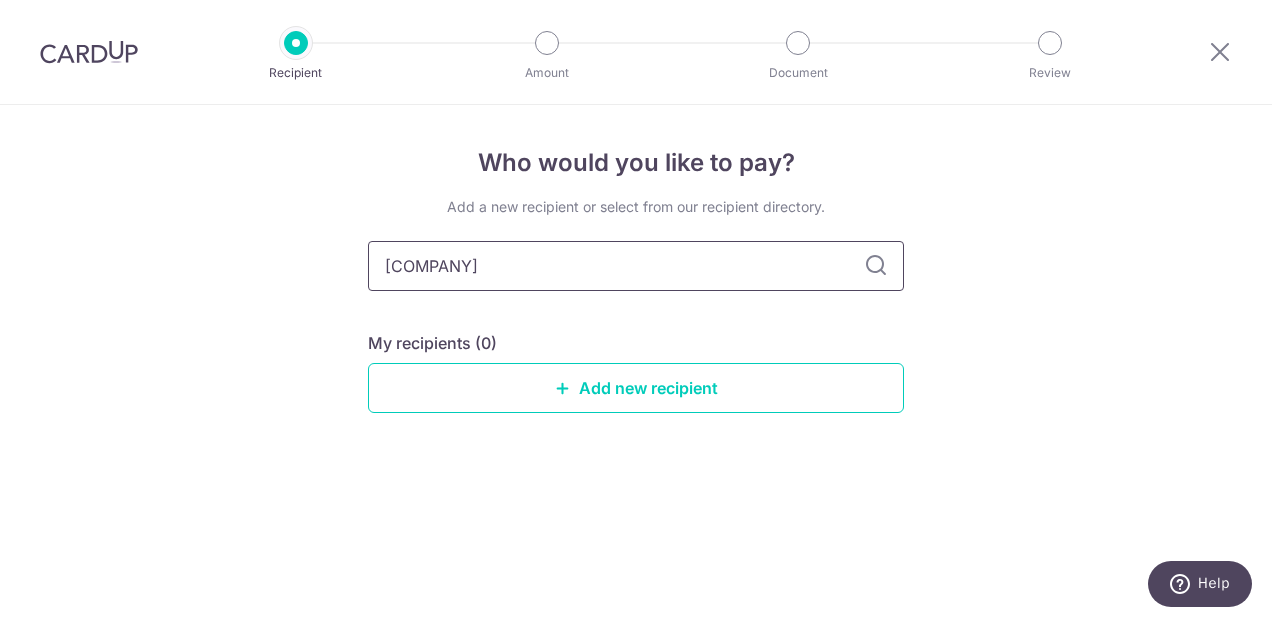 click on "forefront" at bounding box center (636, 266) 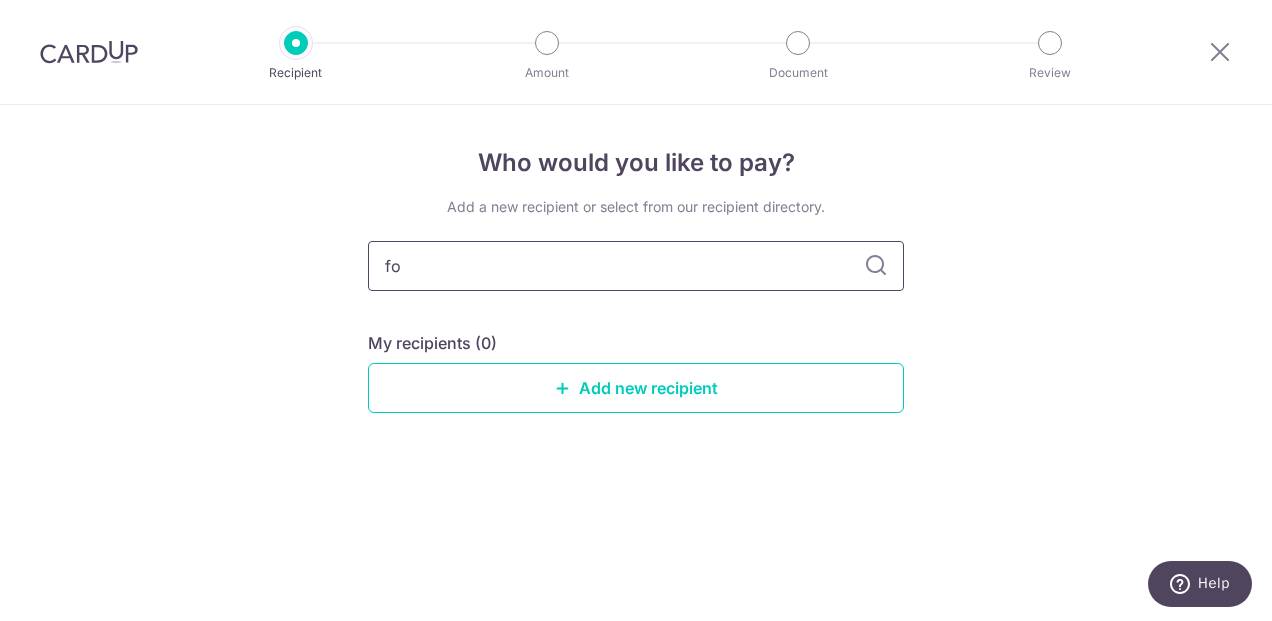 type on "f" 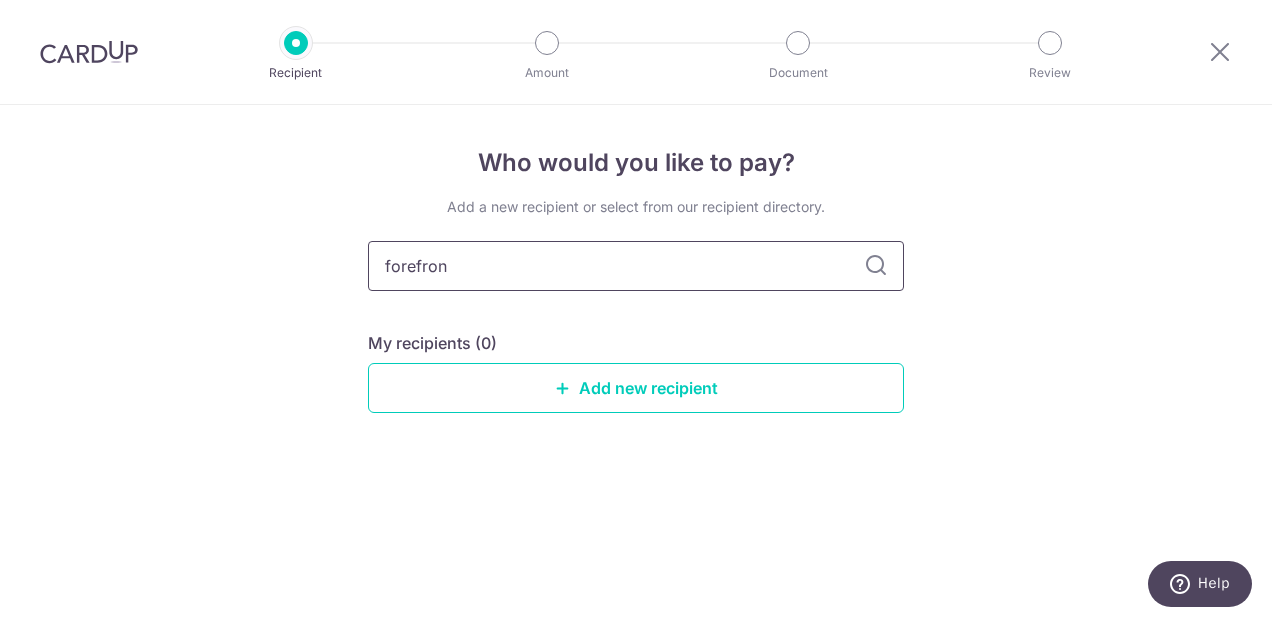 type on "forefront" 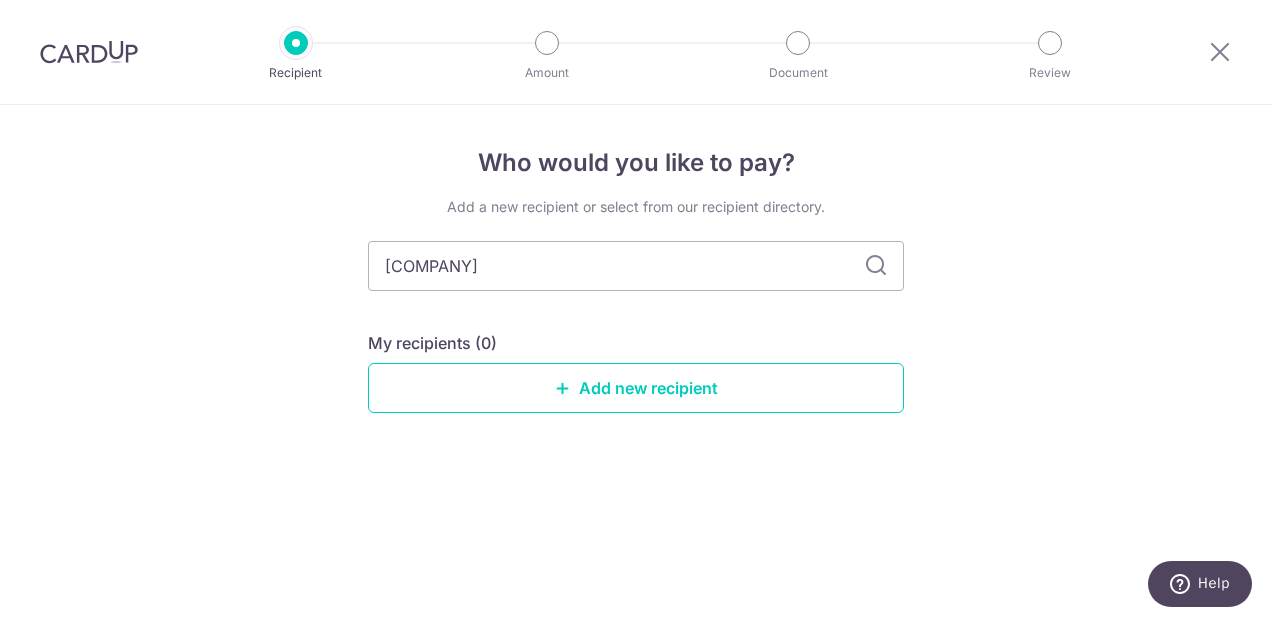 click at bounding box center (876, 266) 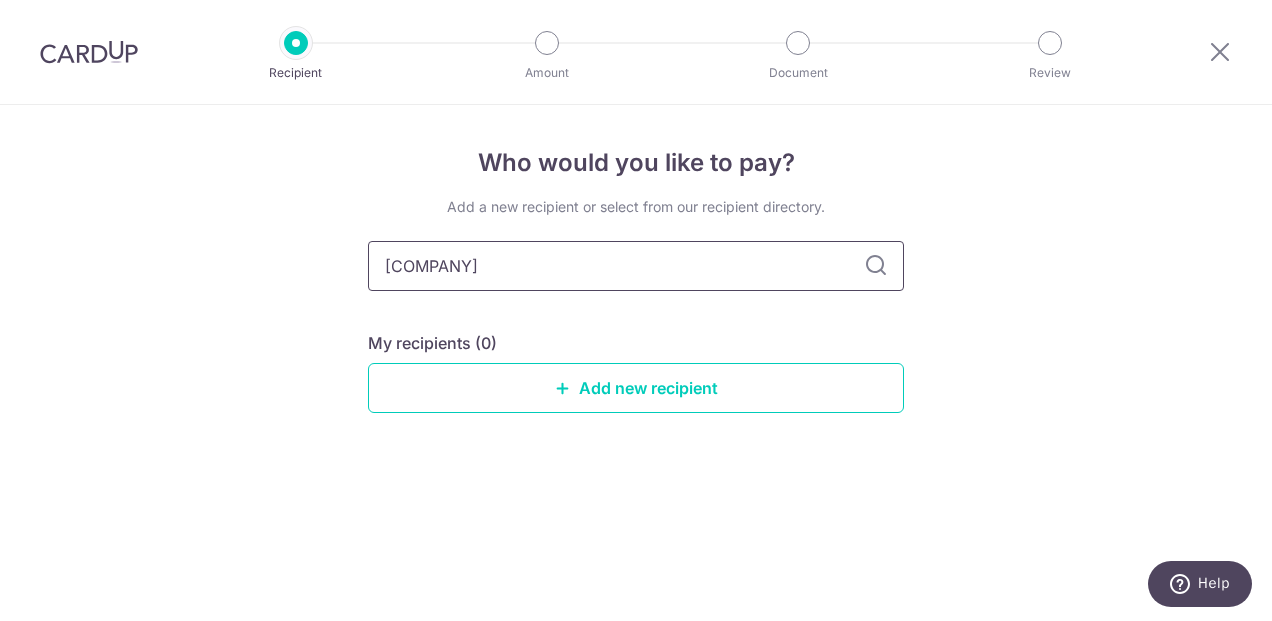 click on "forefront" at bounding box center (636, 266) 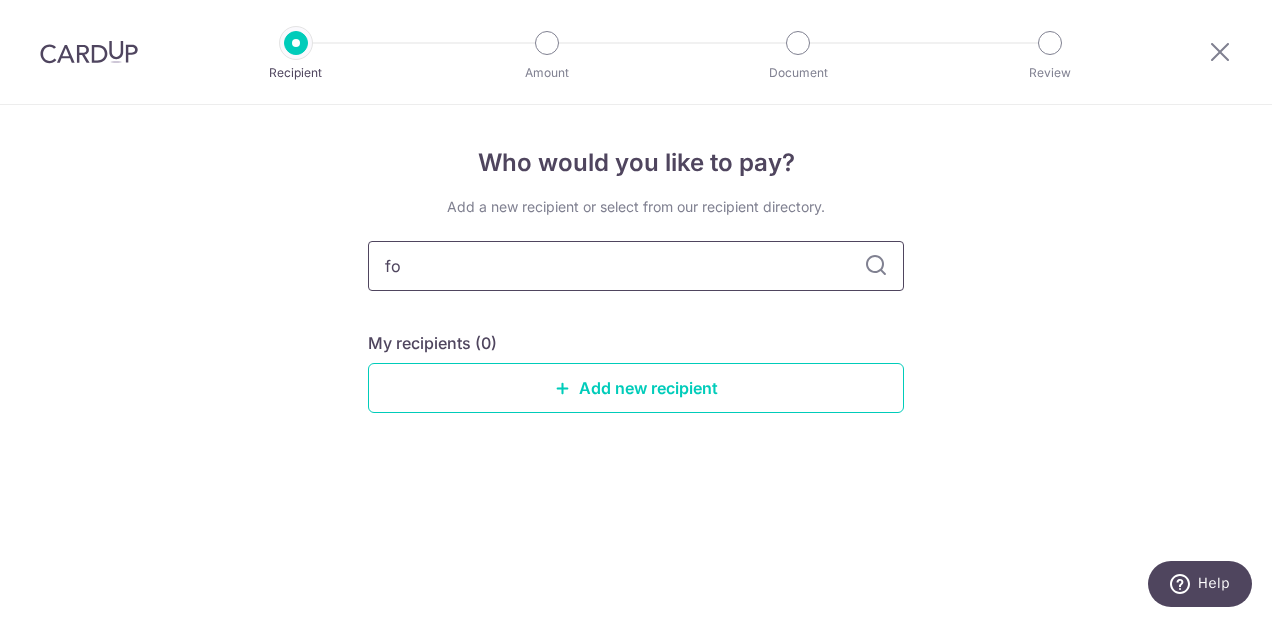 type on "f" 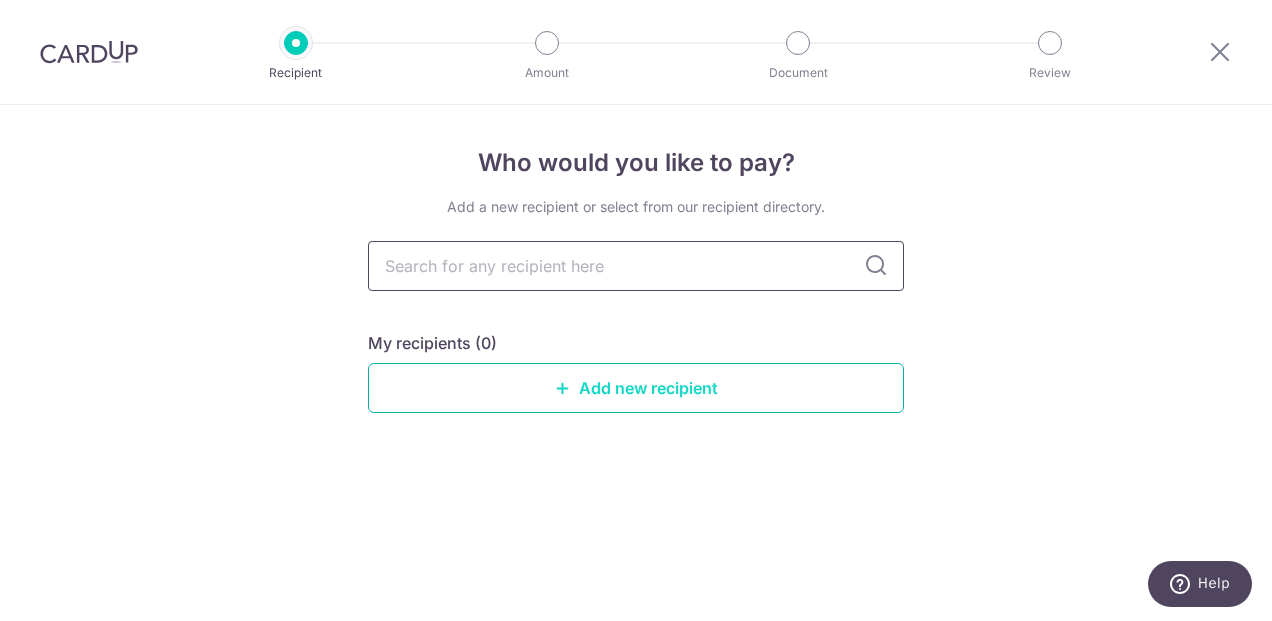 type 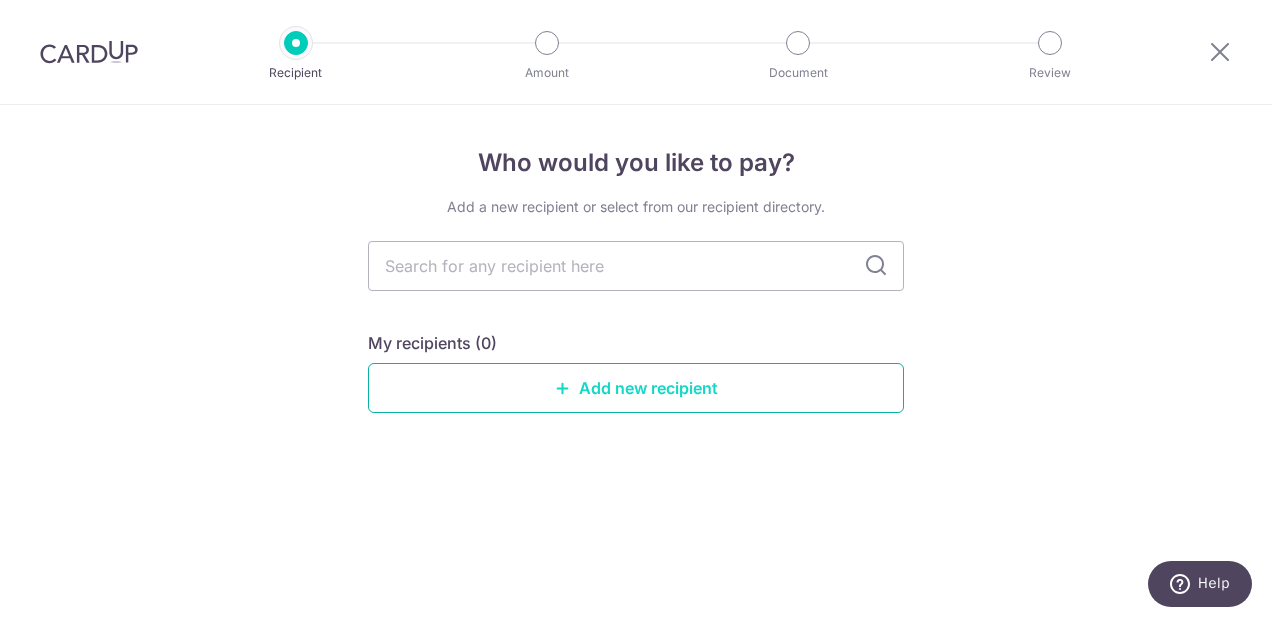 click on "Add new recipient" at bounding box center [636, 388] 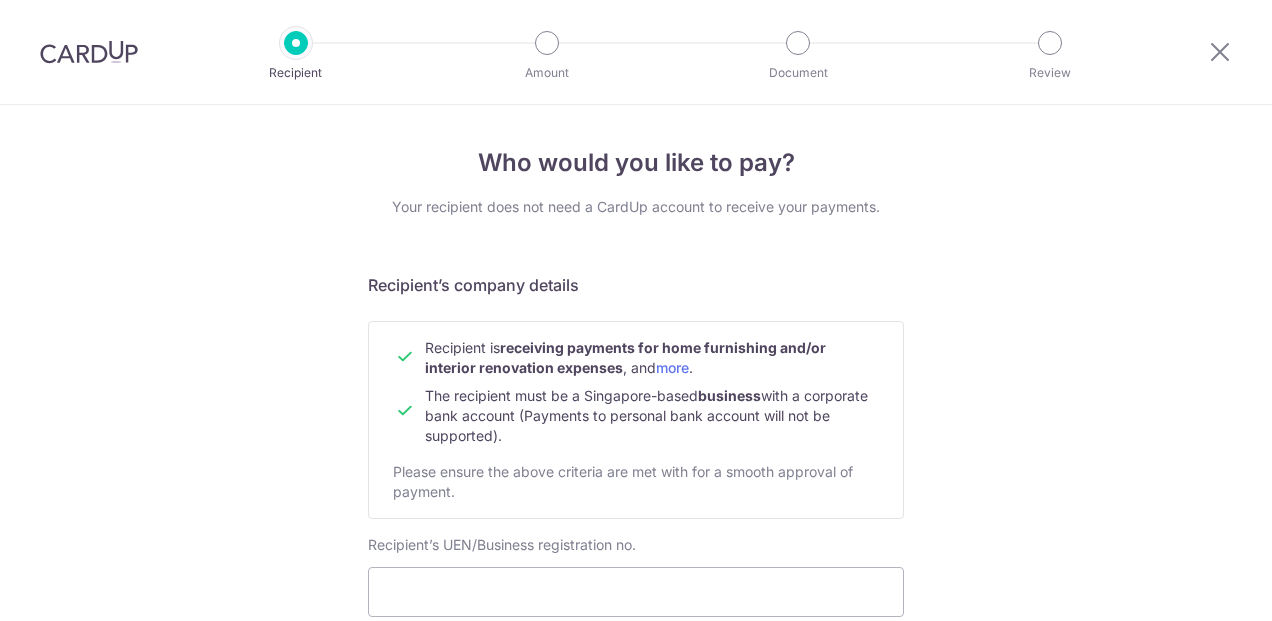 scroll, scrollTop: 0, scrollLeft: 0, axis: both 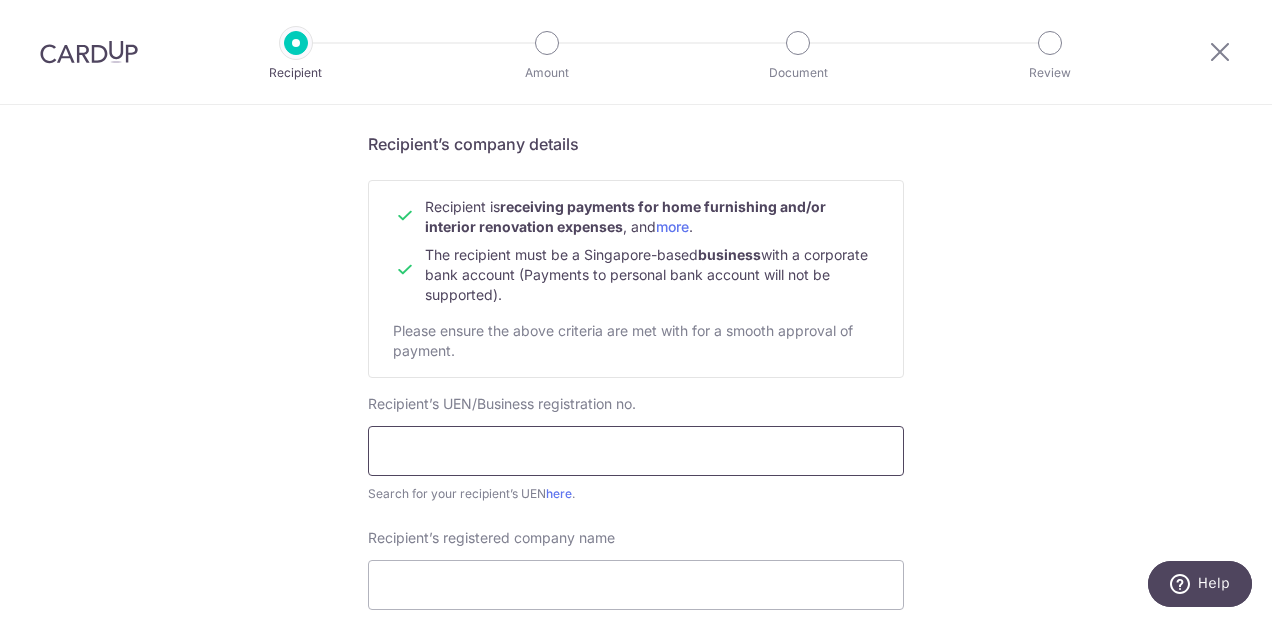 click at bounding box center [636, 451] 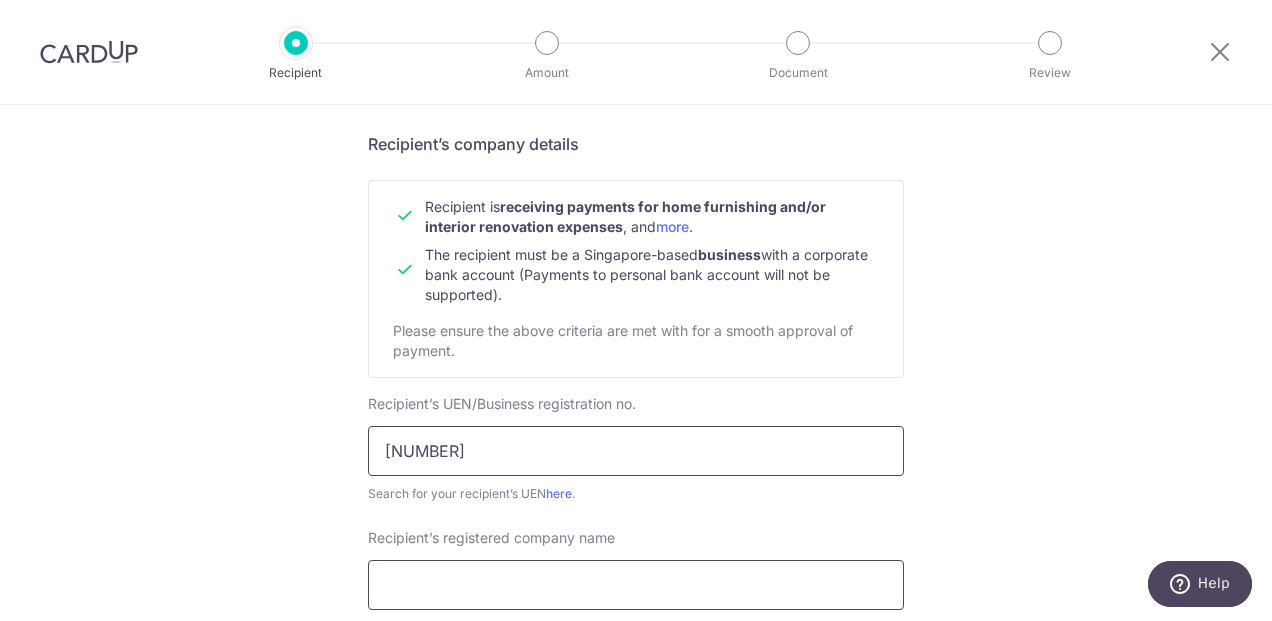 type on "201527796N" 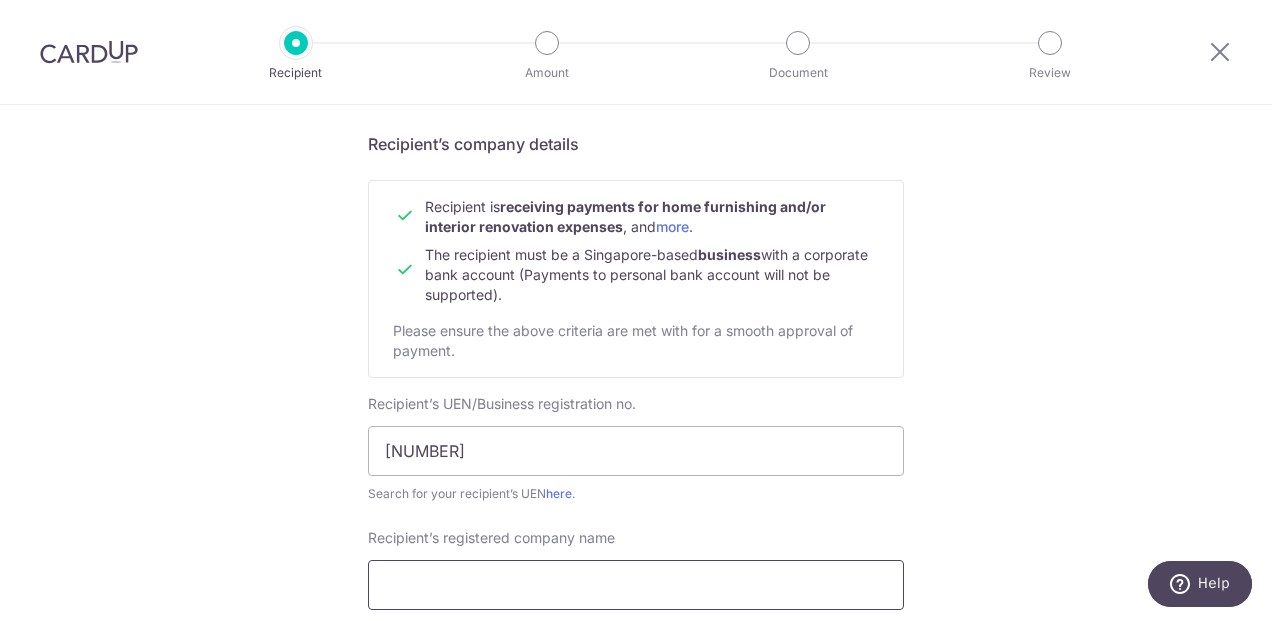 click on "Recipient’s registered company name" at bounding box center (636, 585) 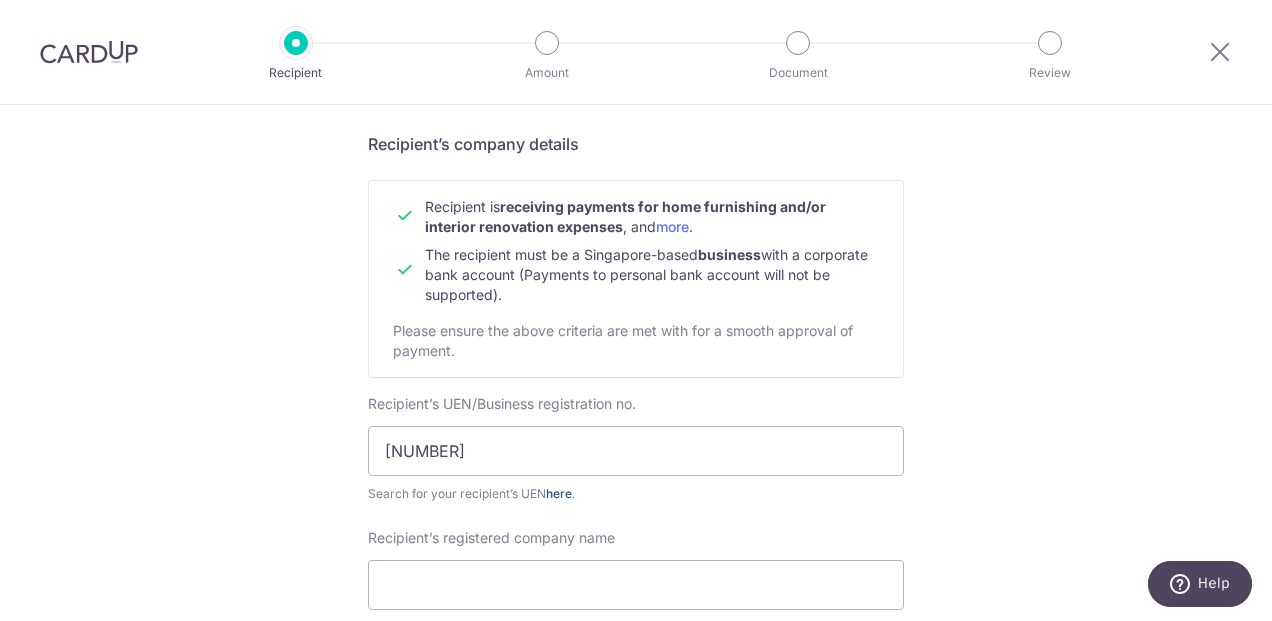 click on "here" at bounding box center [559, 493] 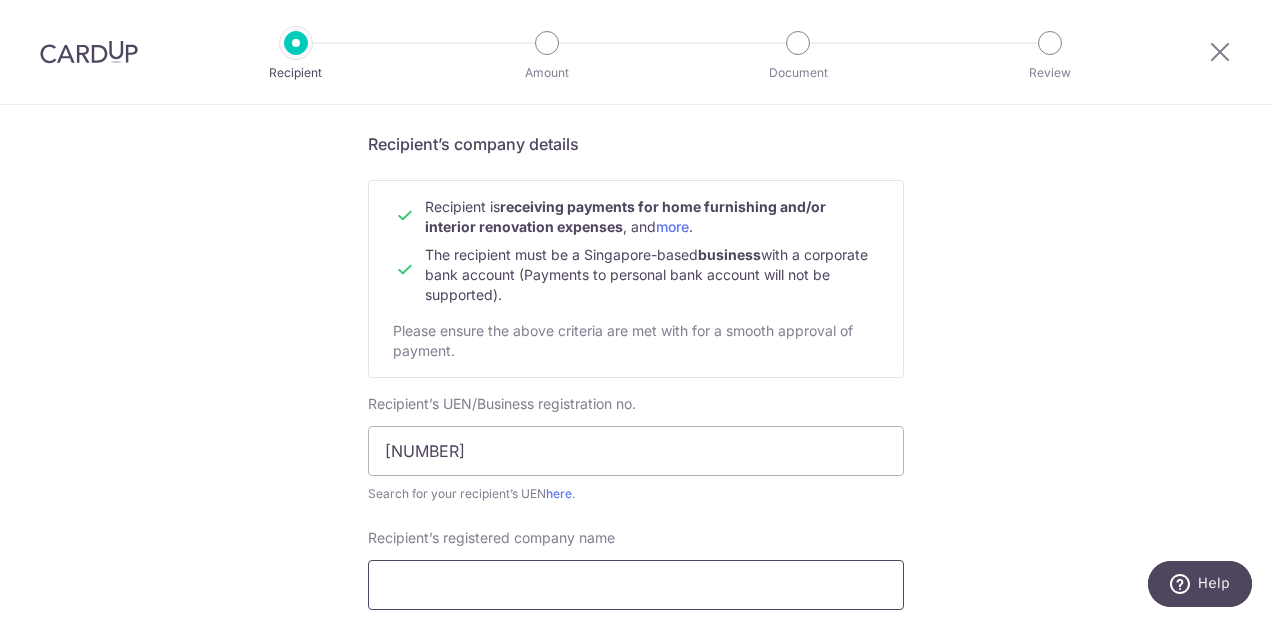 click on "Recipient’s registered company name" at bounding box center [636, 585] 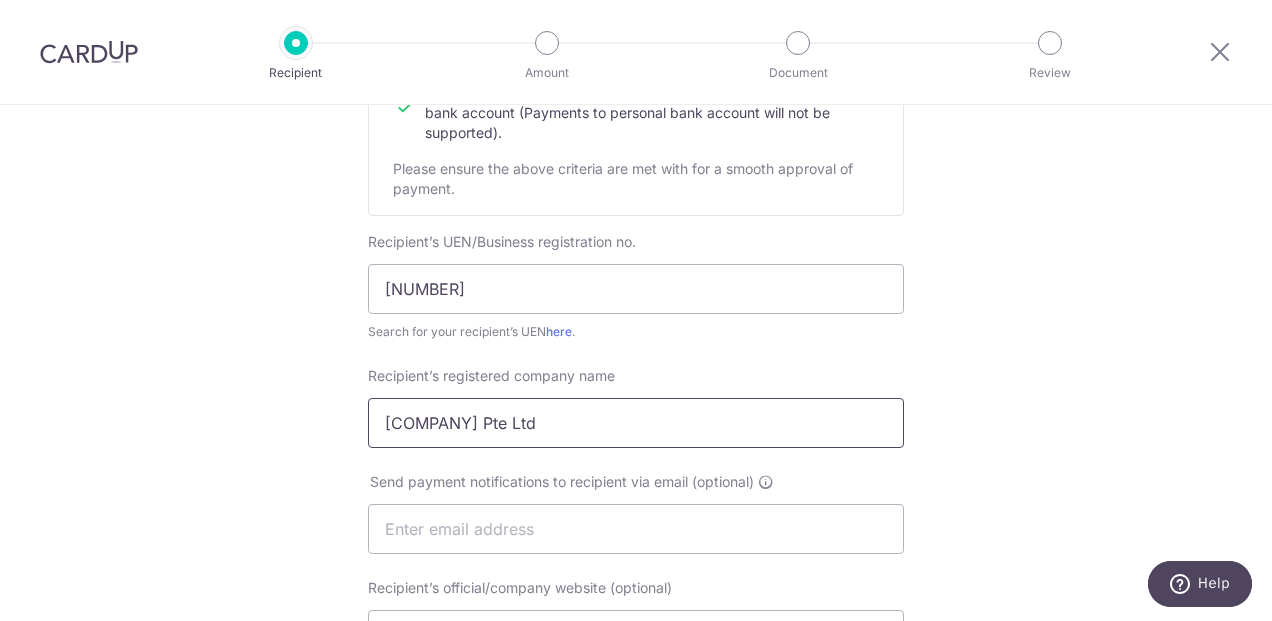 scroll, scrollTop: 315, scrollLeft: 0, axis: vertical 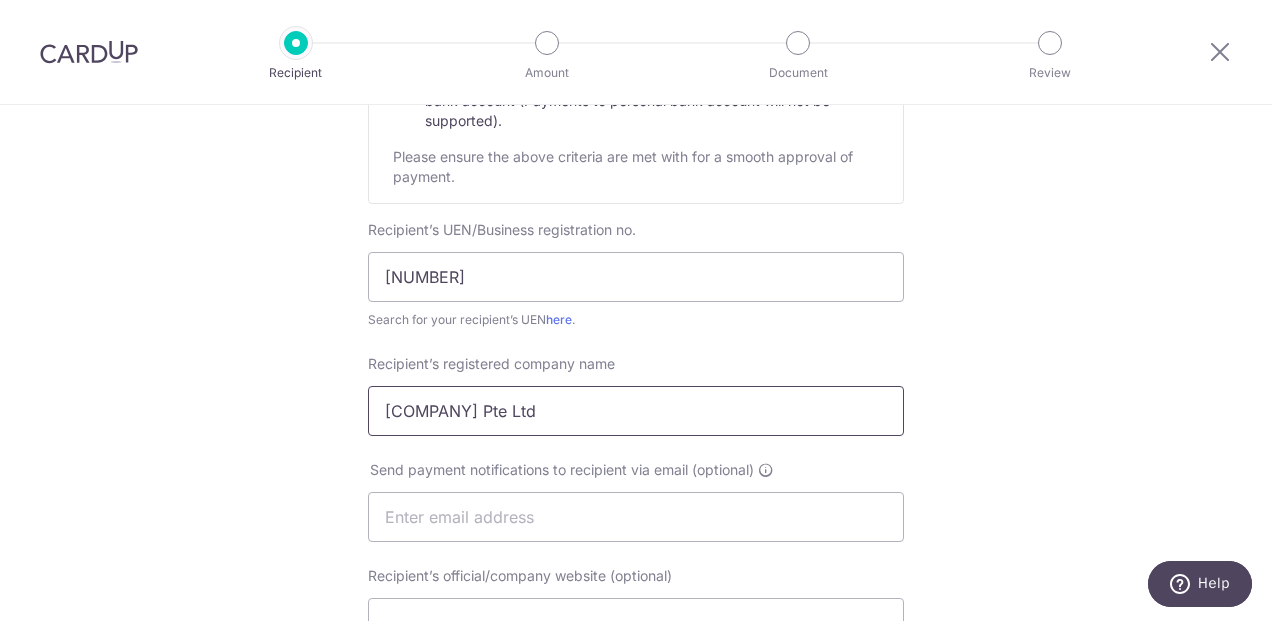 type on "Forefront Interior Pte Ltd" 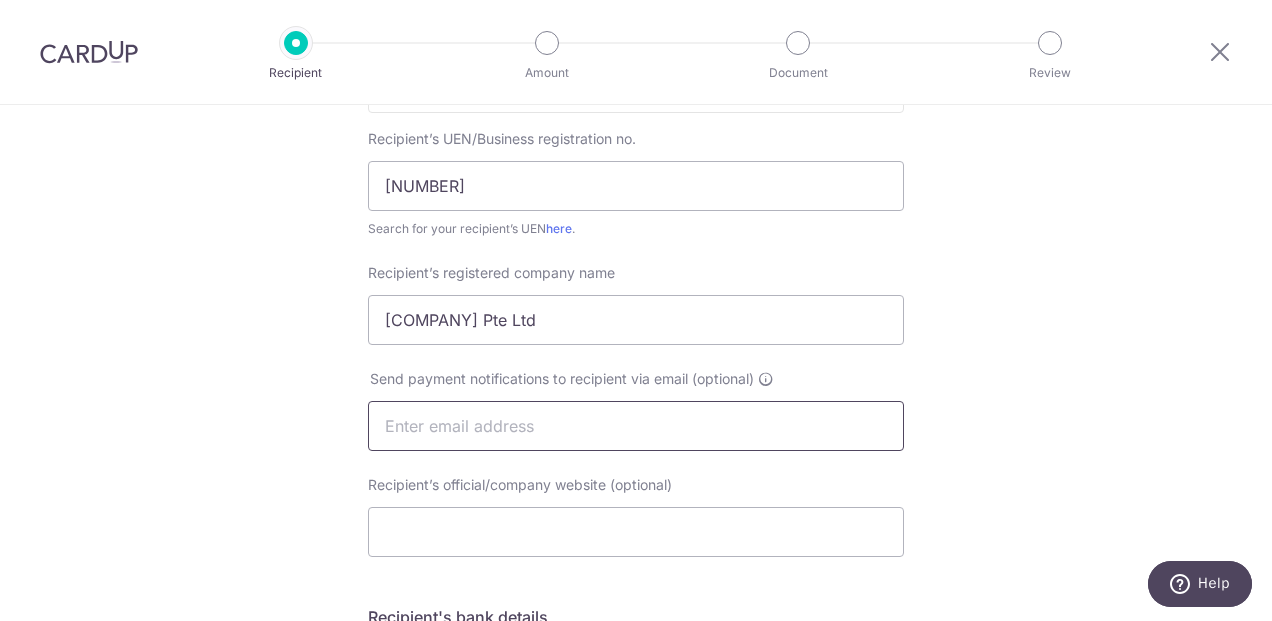 scroll, scrollTop: 409, scrollLeft: 0, axis: vertical 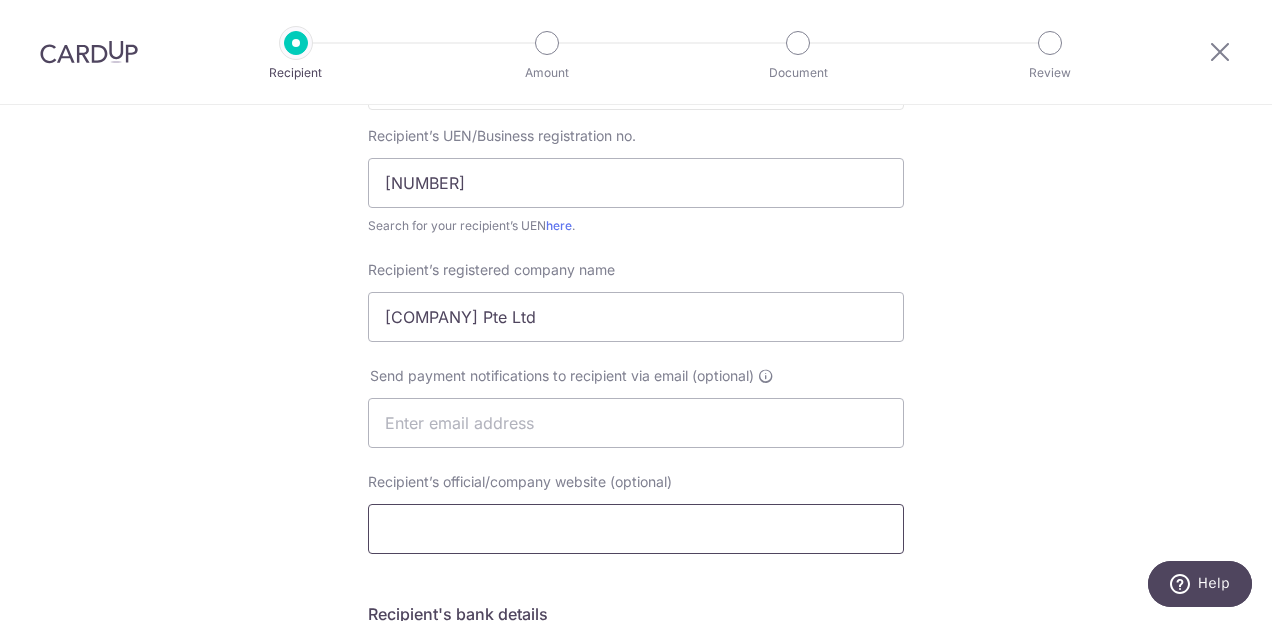 click on "Recipient’s official/company website (optional)" at bounding box center [636, 529] 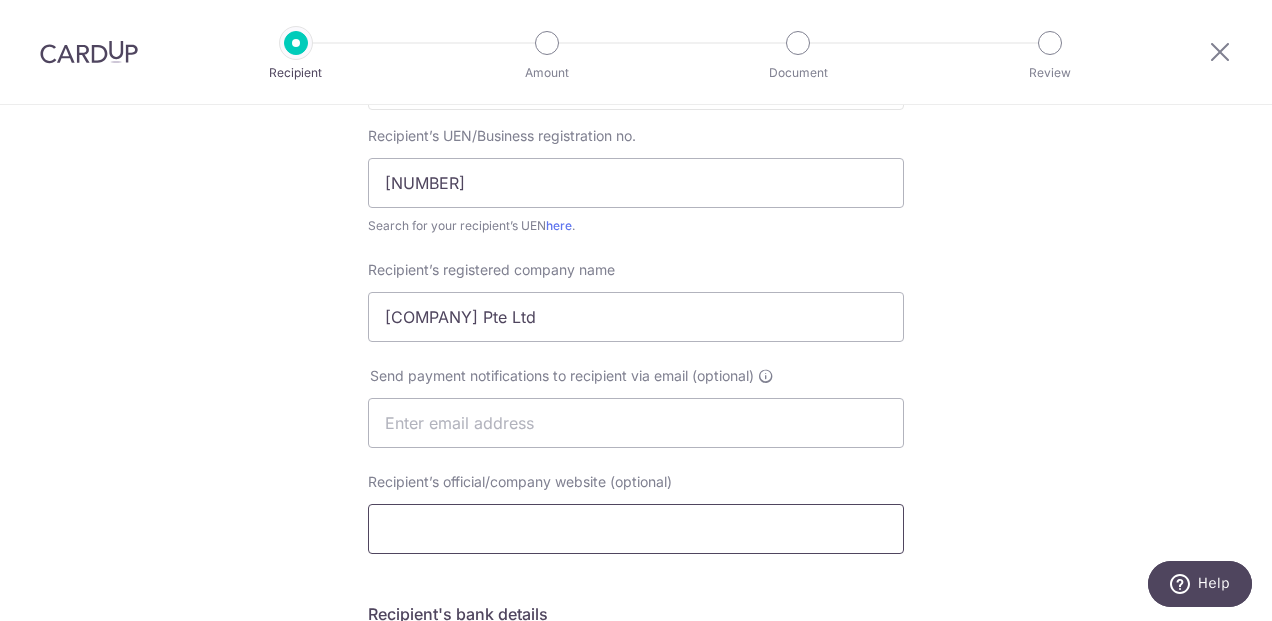 click on "Recipient’s official/company website (optional)" at bounding box center (636, 529) 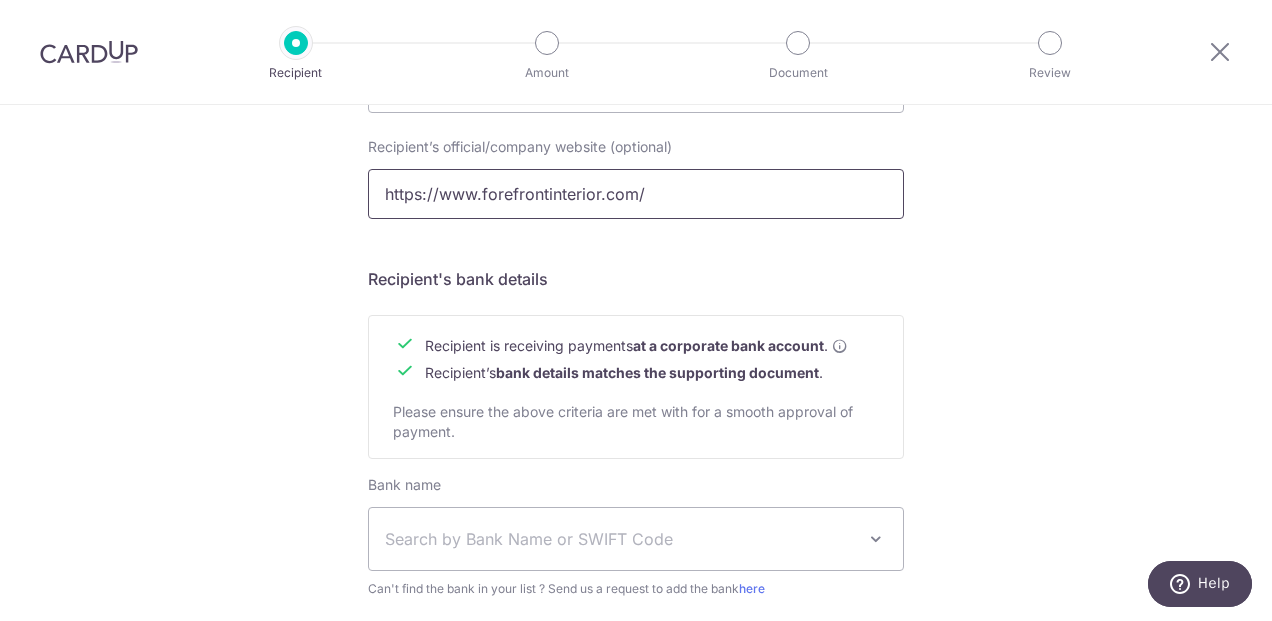 scroll, scrollTop: 753, scrollLeft: 0, axis: vertical 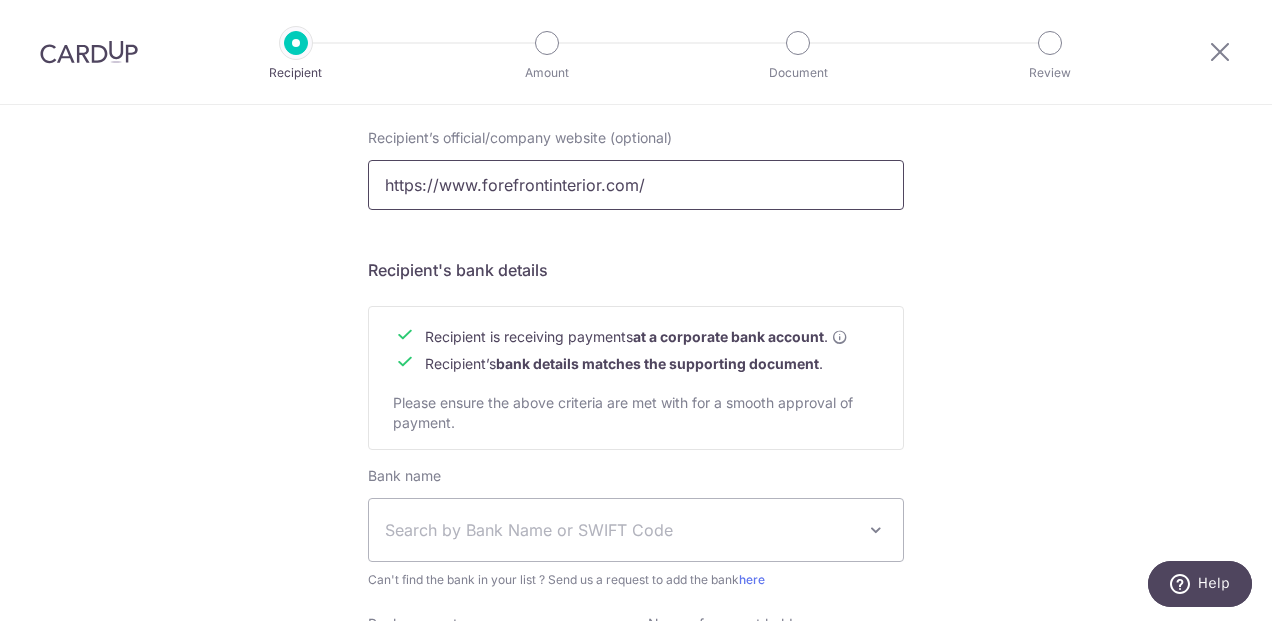 type on "https://www.forefrontinterior.com/" 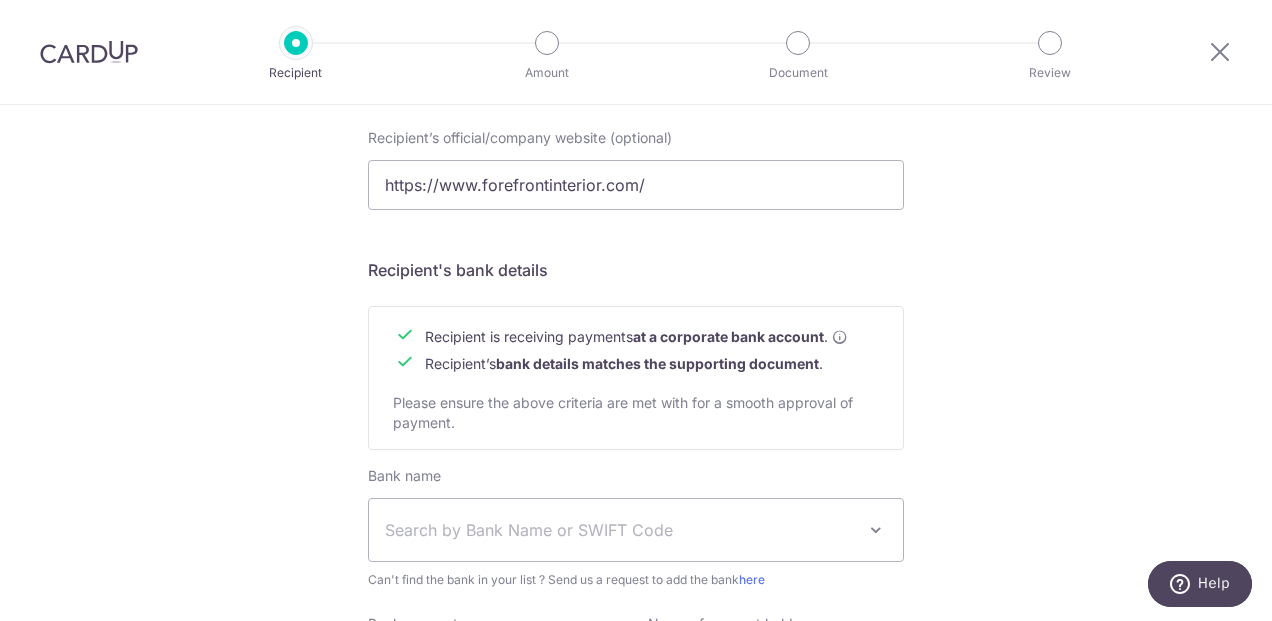click on "Search by Bank Name or SWIFT Code" at bounding box center (620, 530) 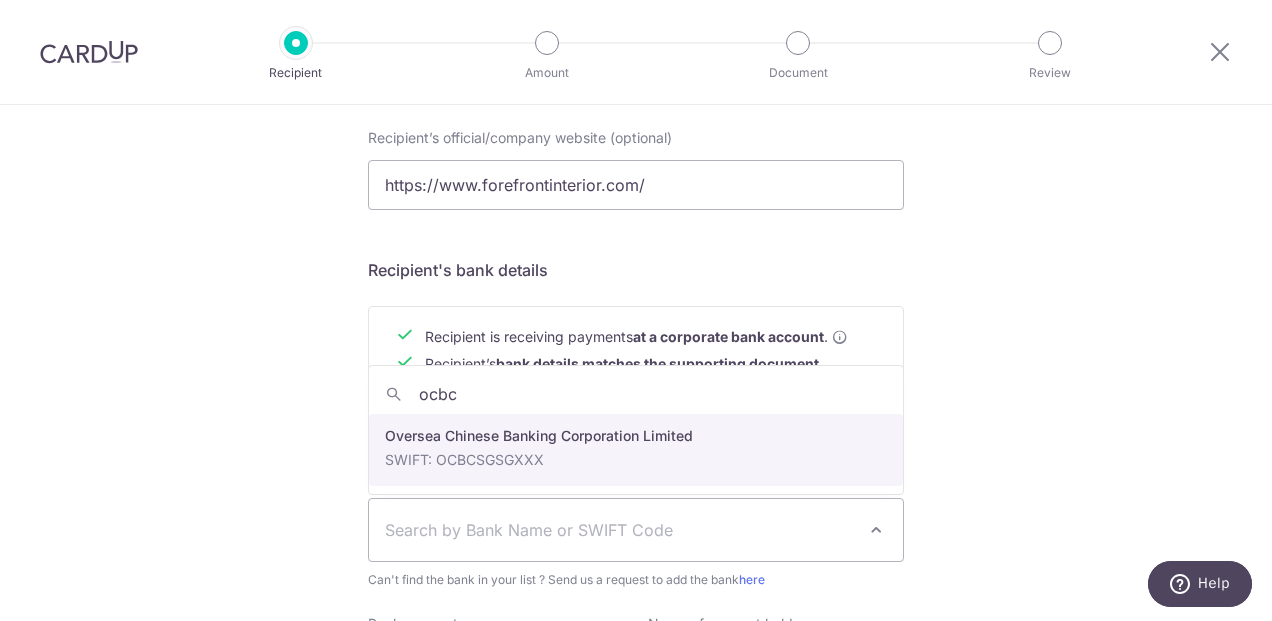 type on "ocbc" 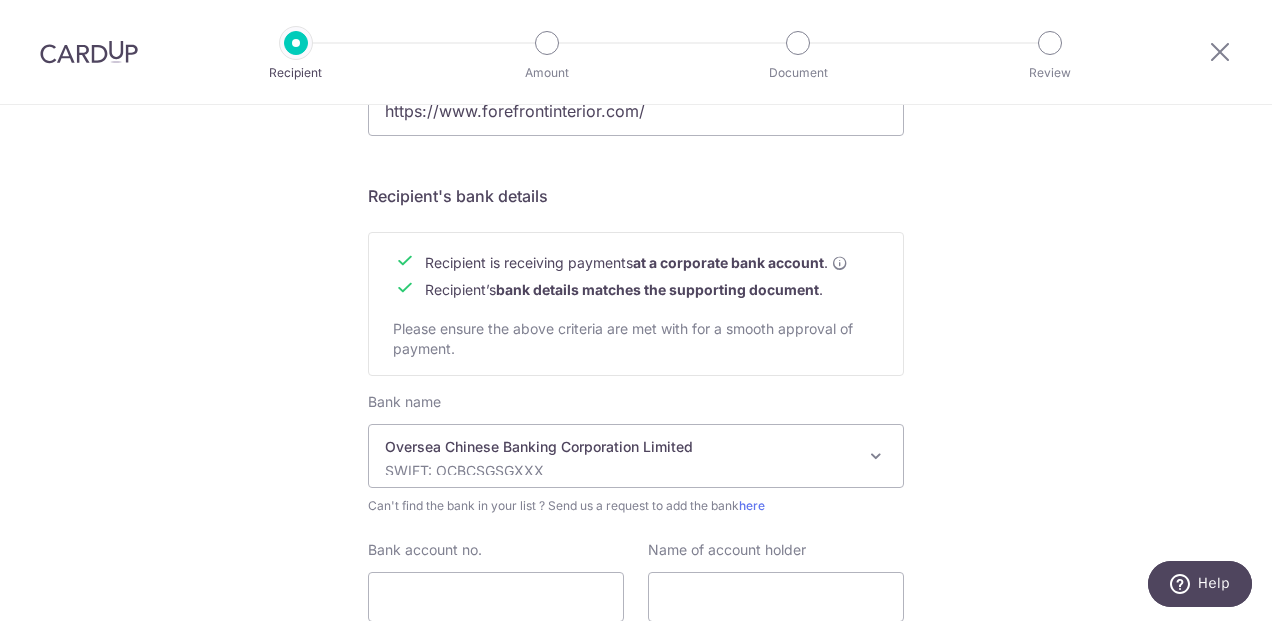 scroll, scrollTop: 829, scrollLeft: 0, axis: vertical 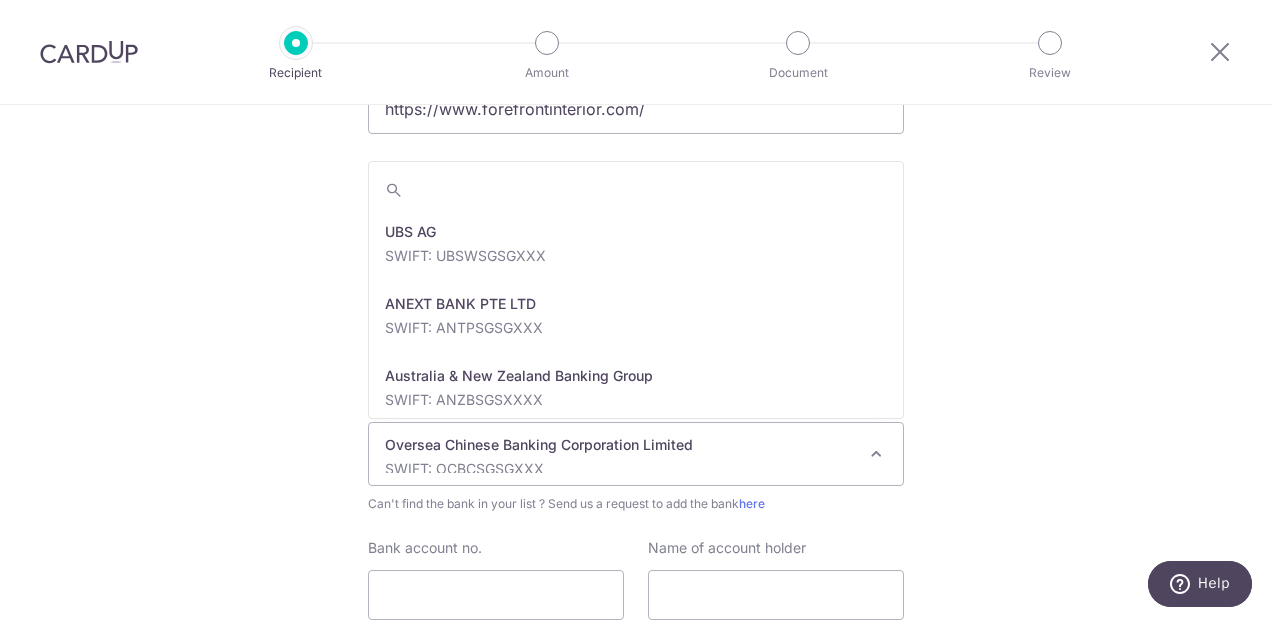 click on "SWIFT: OCBCSGSGXXX" at bounding box center [620, 469] 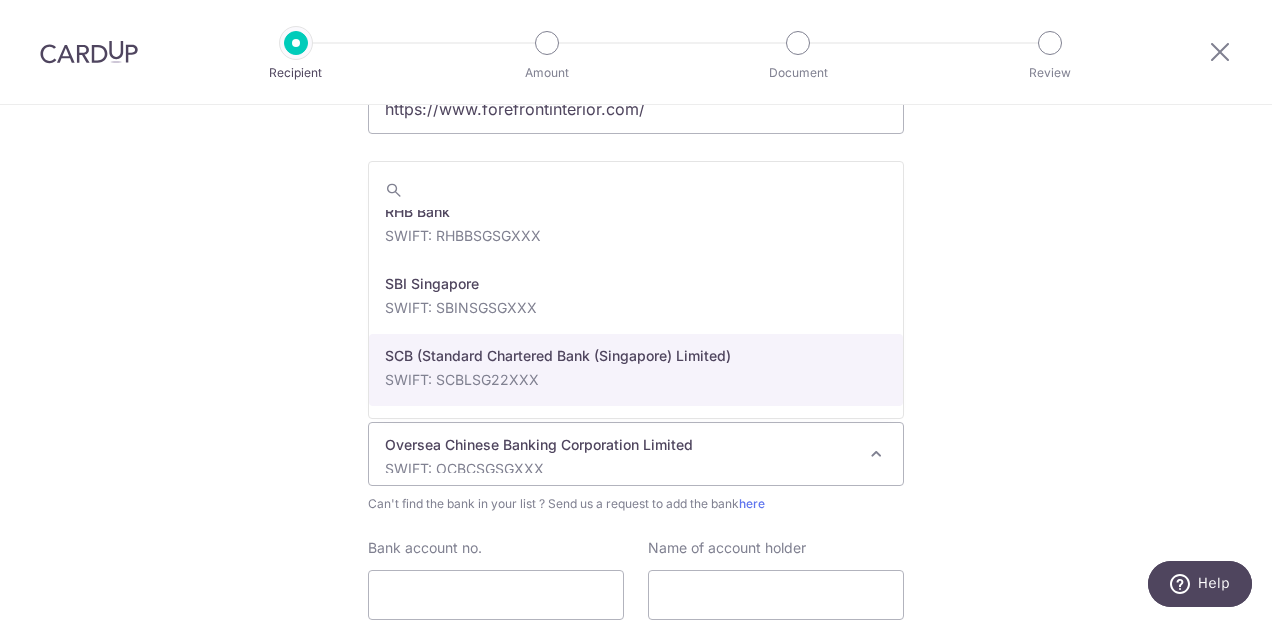 scroll, scrollTop: 3832, scrollLeft: 0, axis: vertical 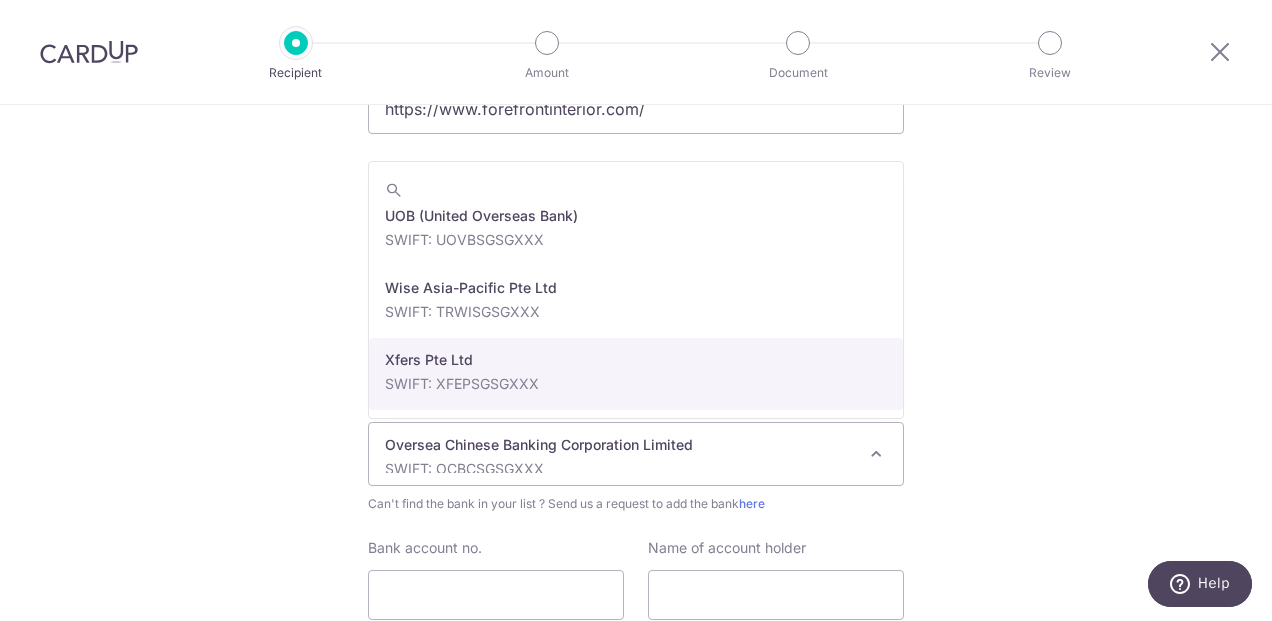 click on "Oversea Chinese Banking Corporation Limited SWIFT: OCBCSGSGXXX" at bounding box center (620, 454) 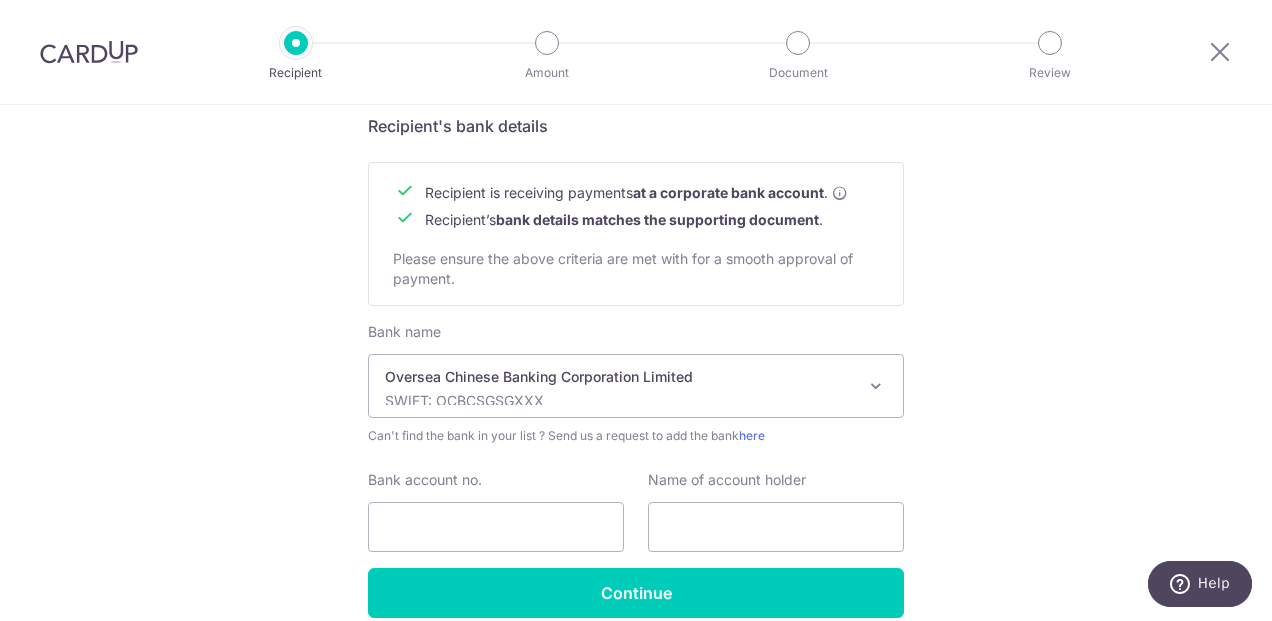 scroll, scrollTop: 930, scrollLeft: 0, axis: vertical 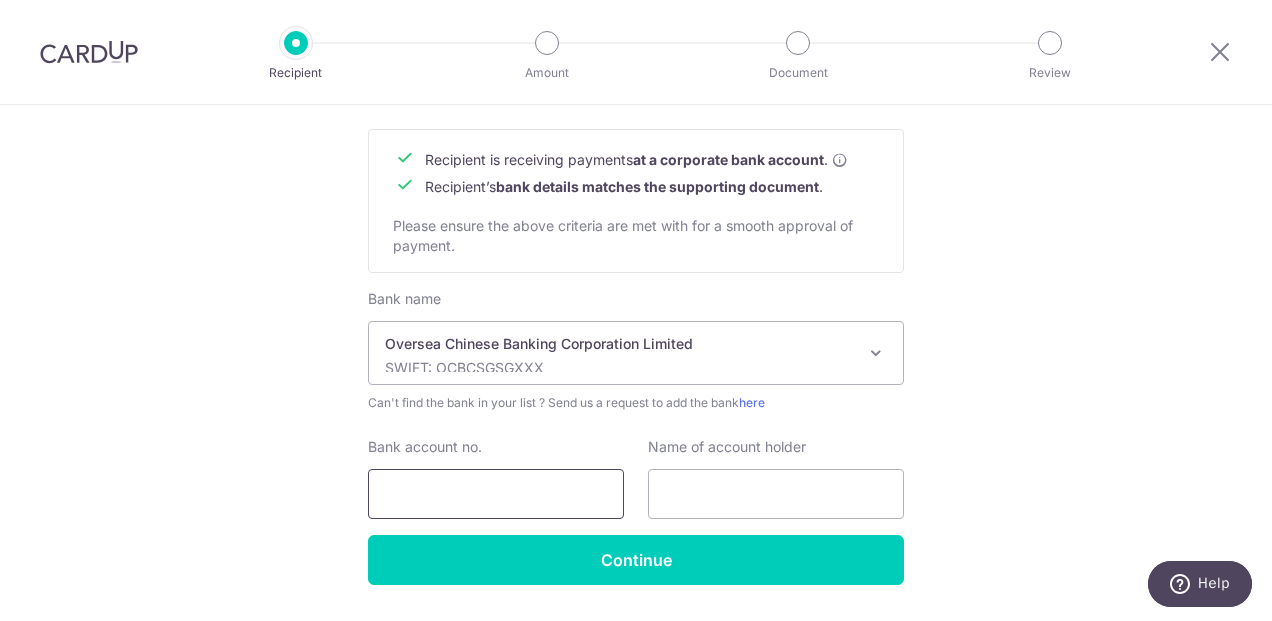 click on "Bank account no." at bounding box center (496, 494) 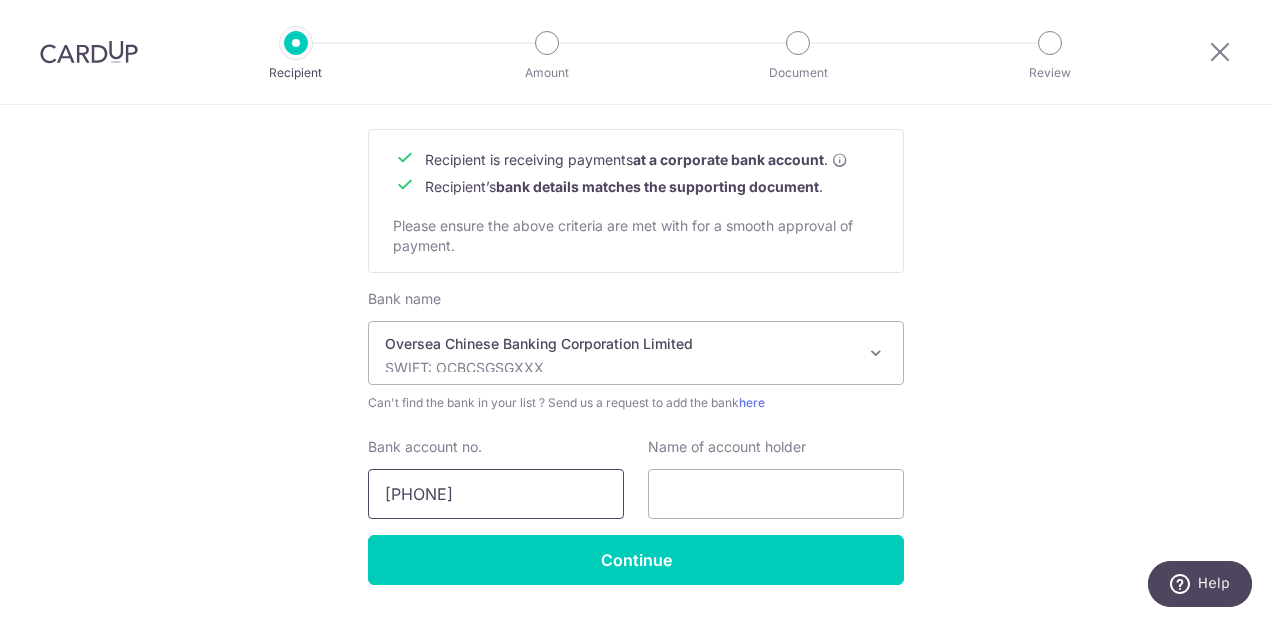 type on "689-753762-001" 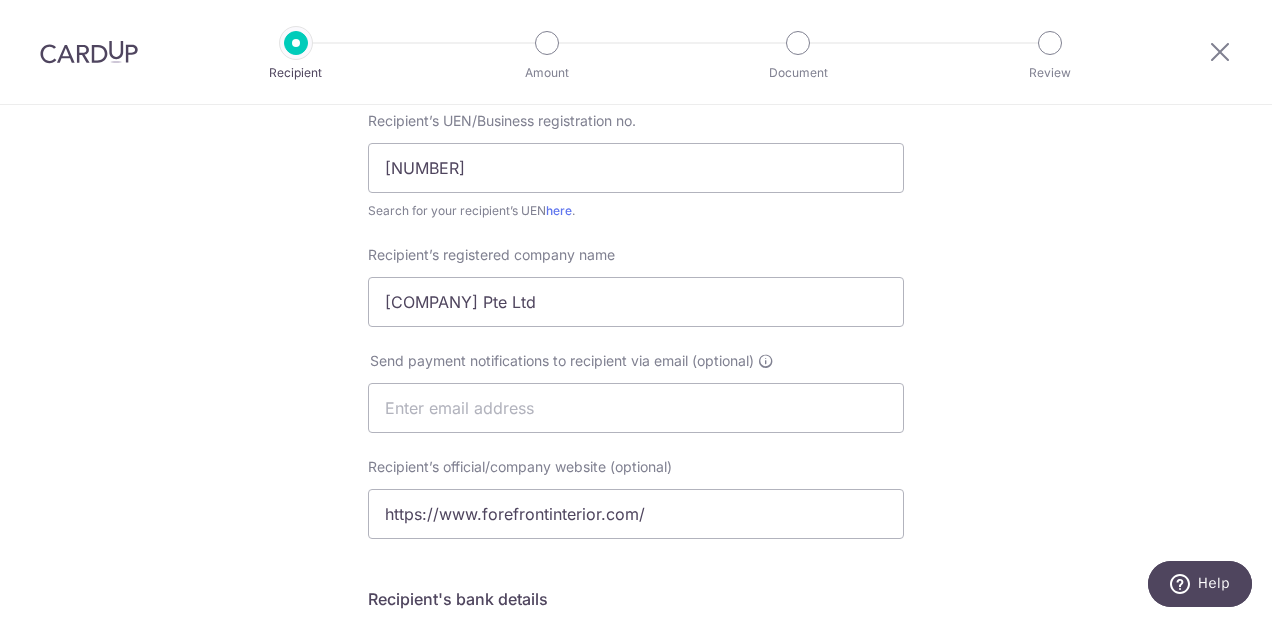 scroll, scrollTop: 989, scrollLeft: 0, axis: vertical 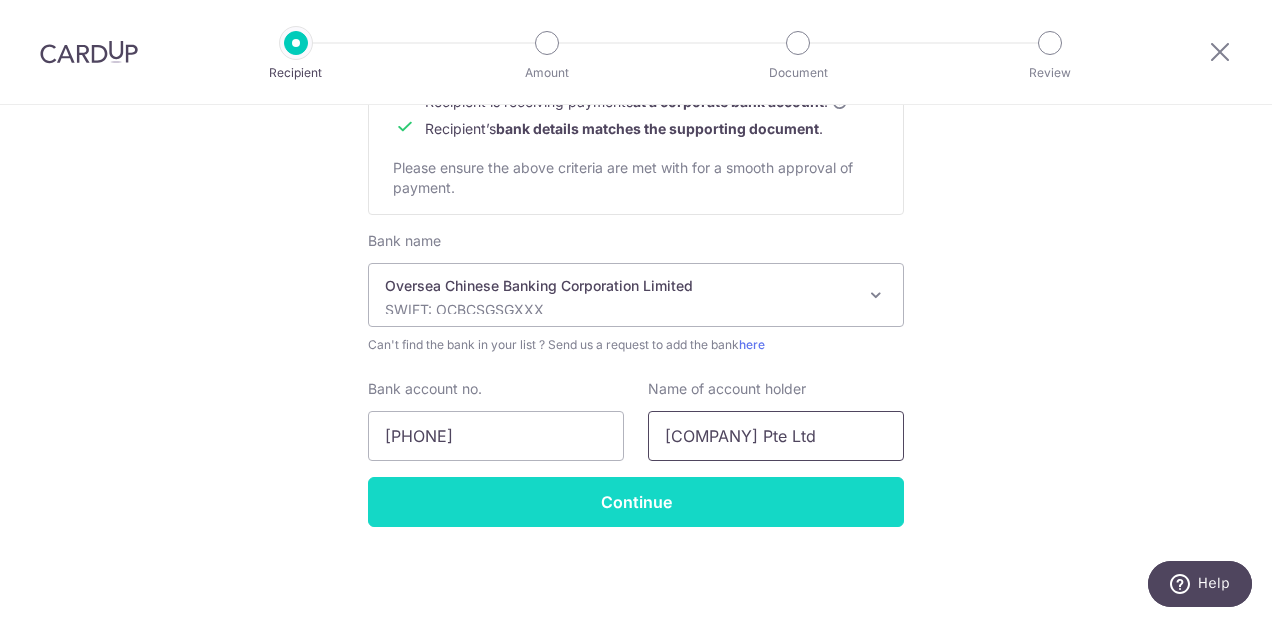 type on "Forefront Interior Pte Ltd" 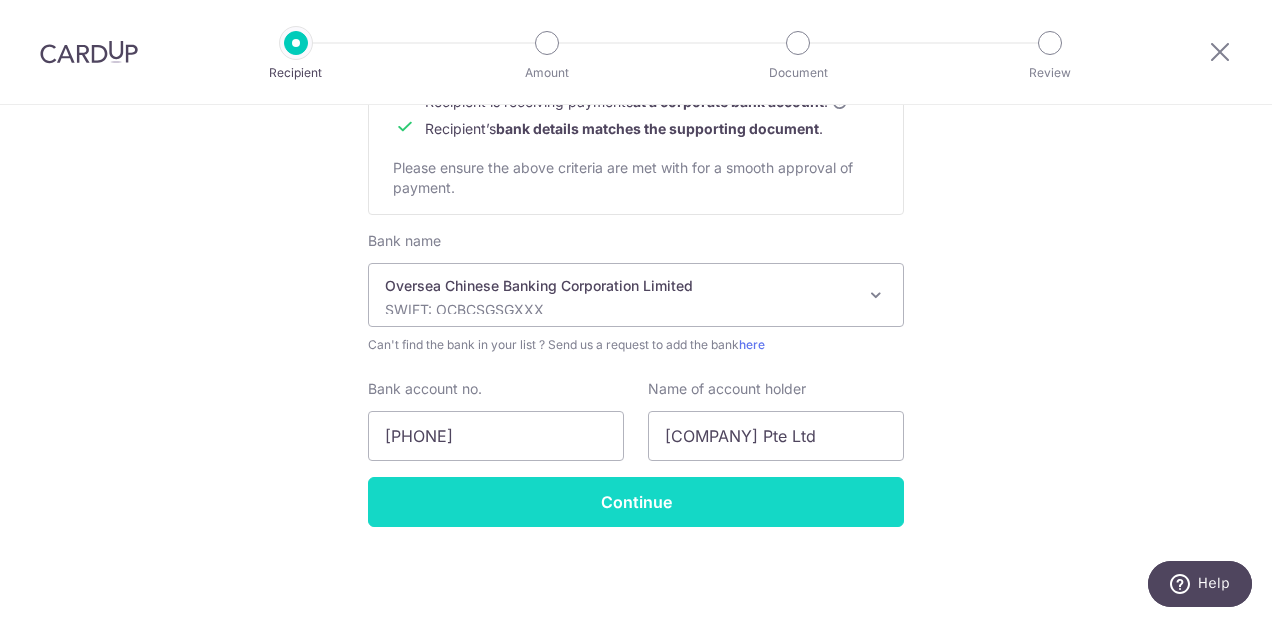click on "Continue" at bounding box center [636, 502] 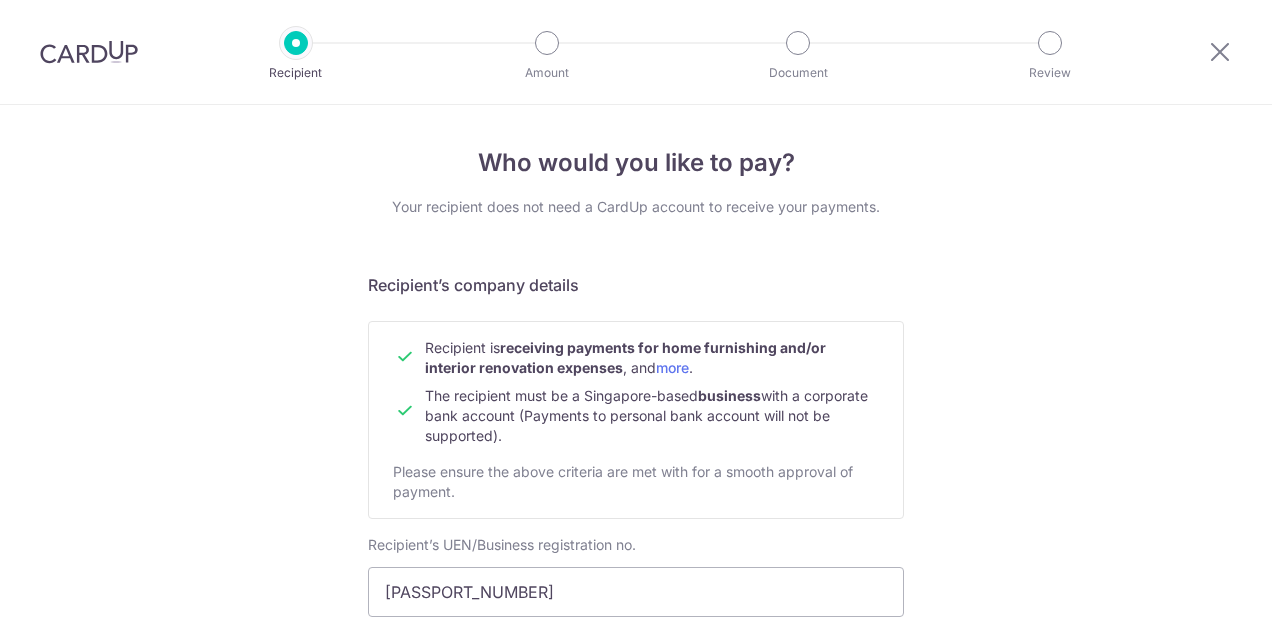 scroll, scrollTop: 0, scrollLeft: 0, axis: both 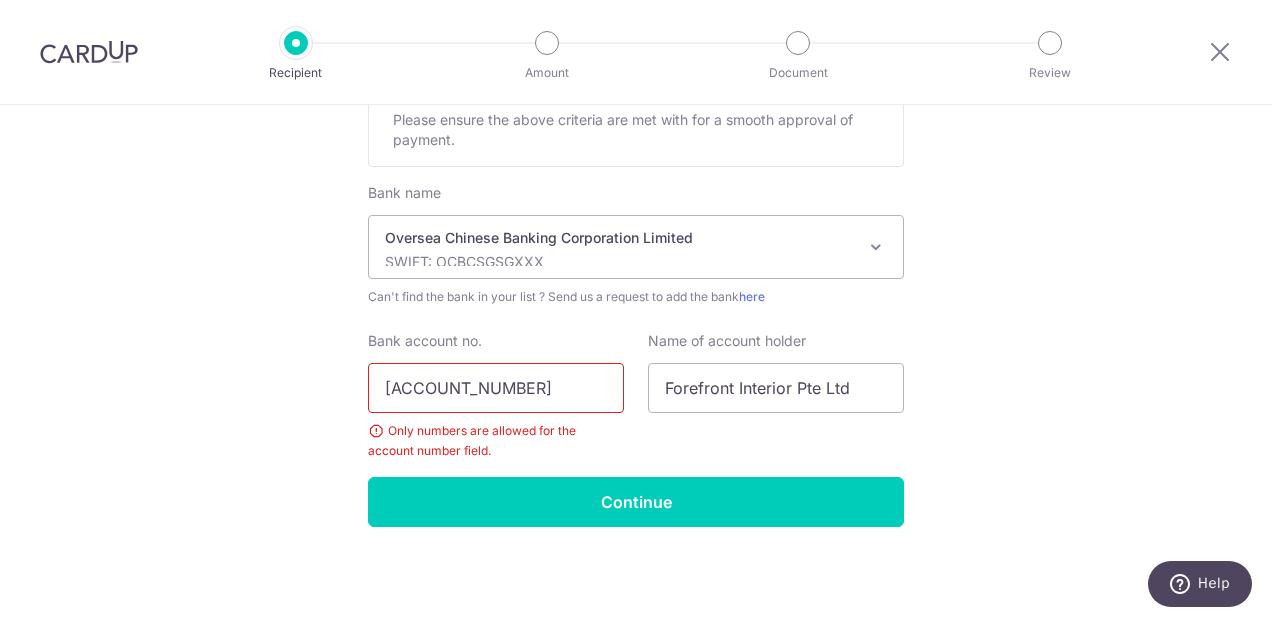 click on "[PHONE]" at bounding box center [496, 388] 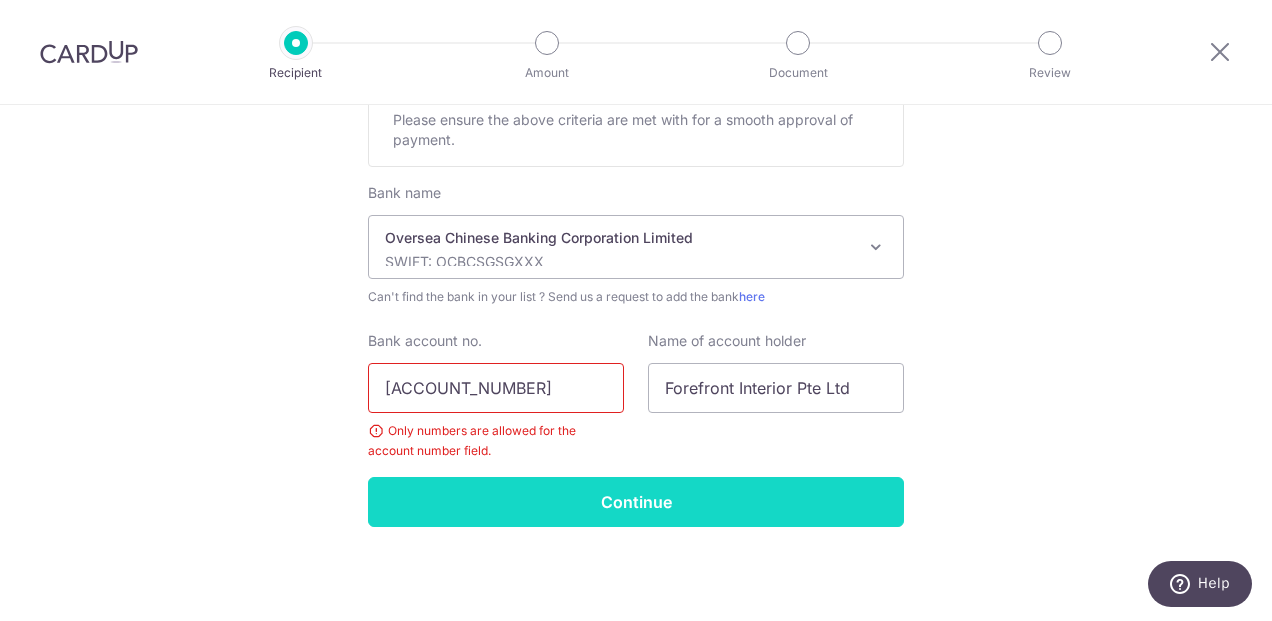 type on "689753762001" 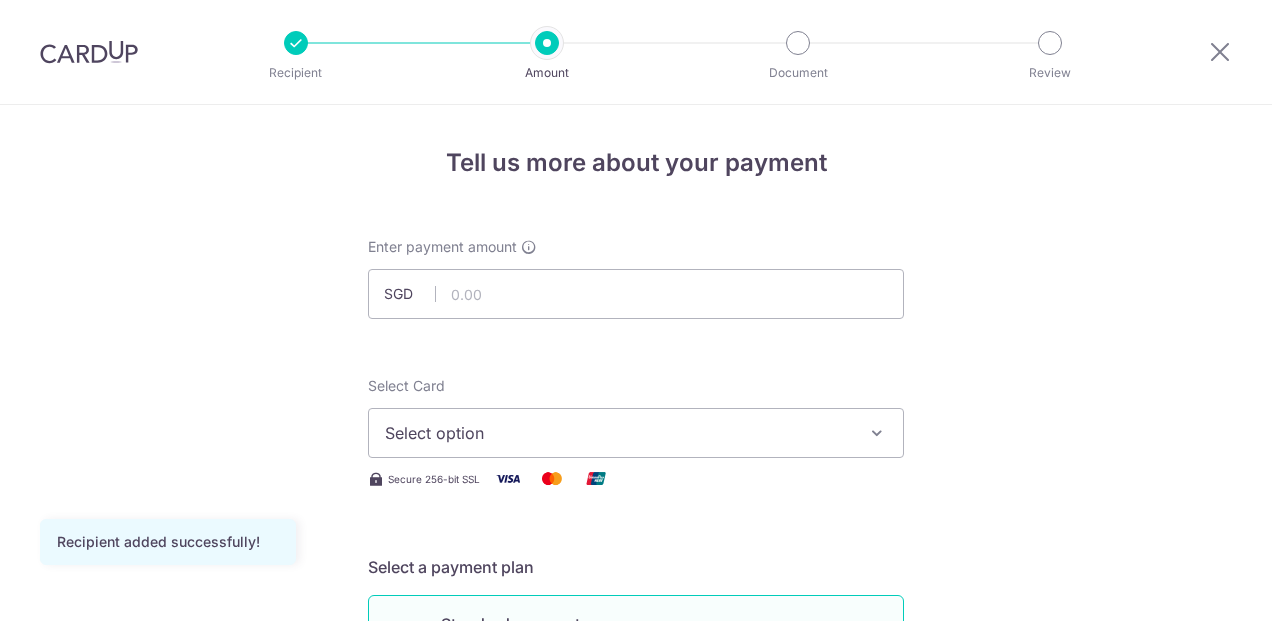 scroll, scrollTop: 0, scrollLeft: 0, axis: both 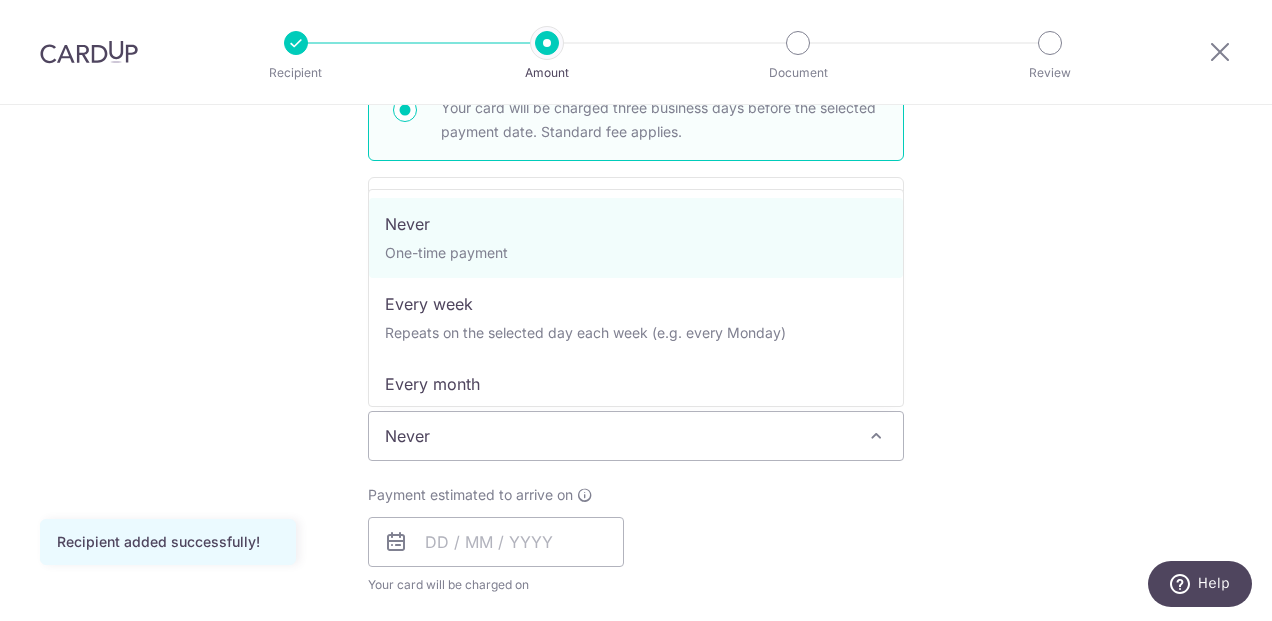 click on "Never" at bounding box center (636, 436) 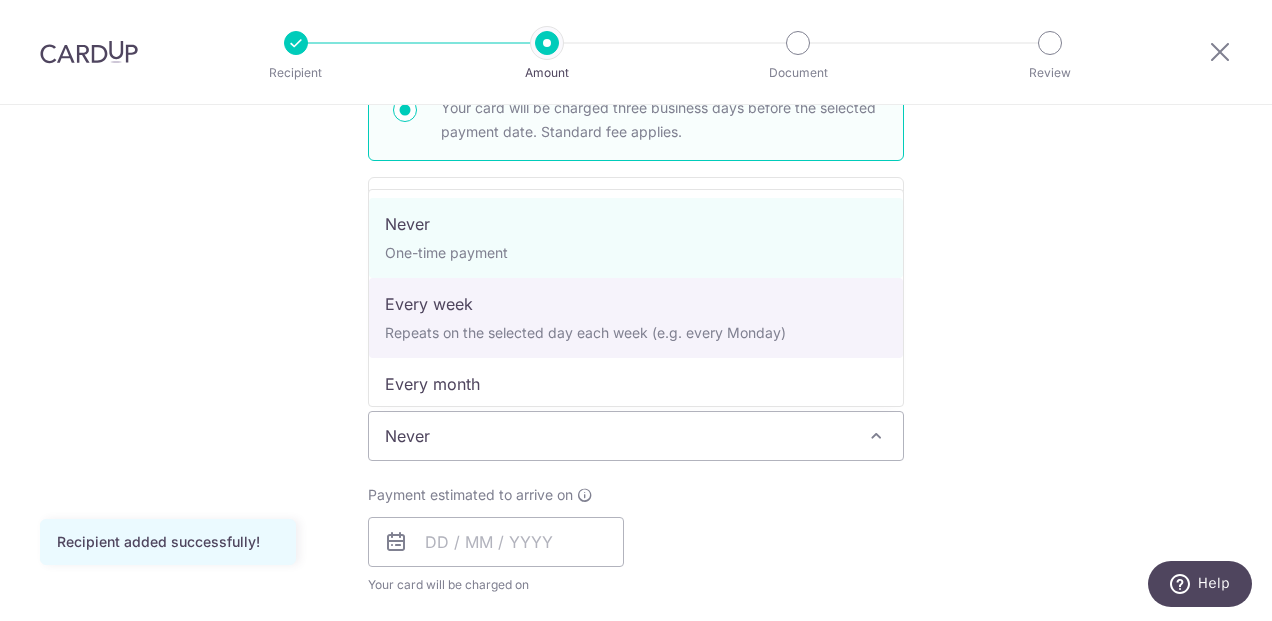 select on "2" 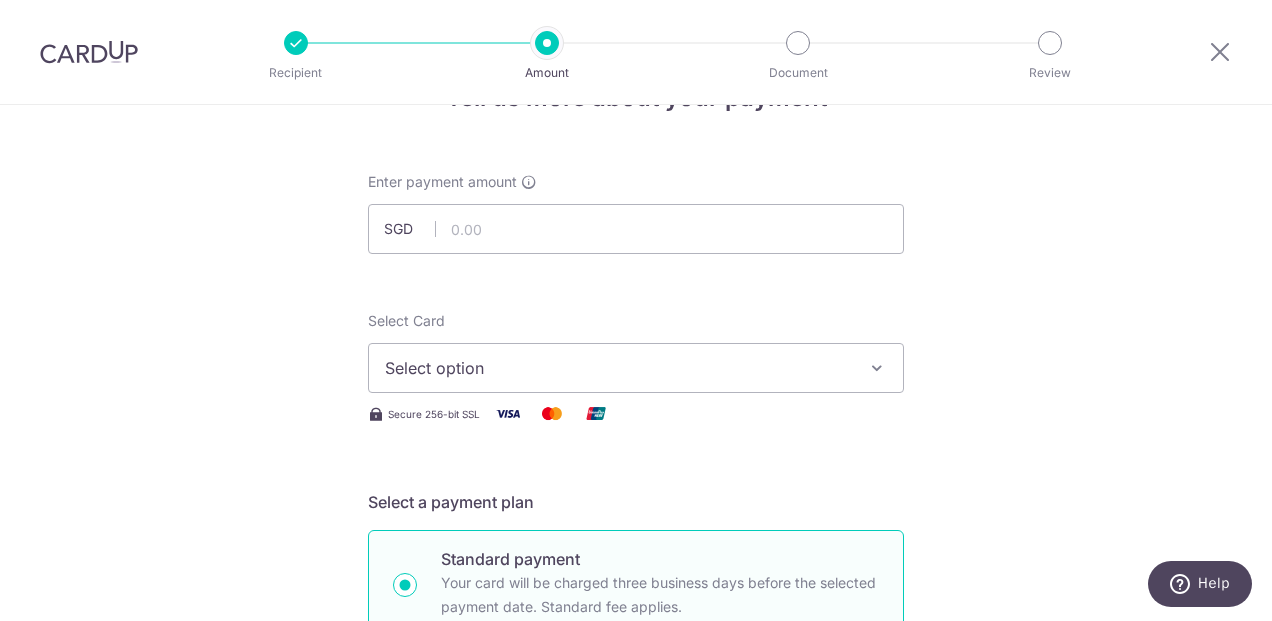 scroll, scrollTop: 0, scrollLeft: 0, axis: both 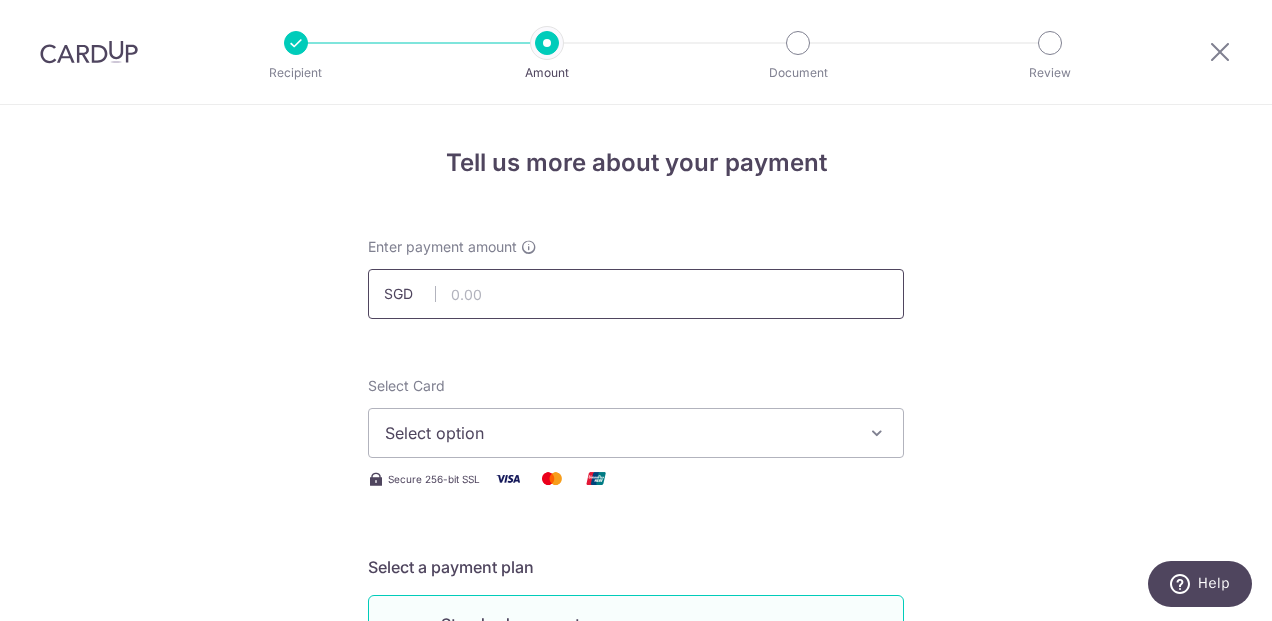 click at bounding box center (636, 294) 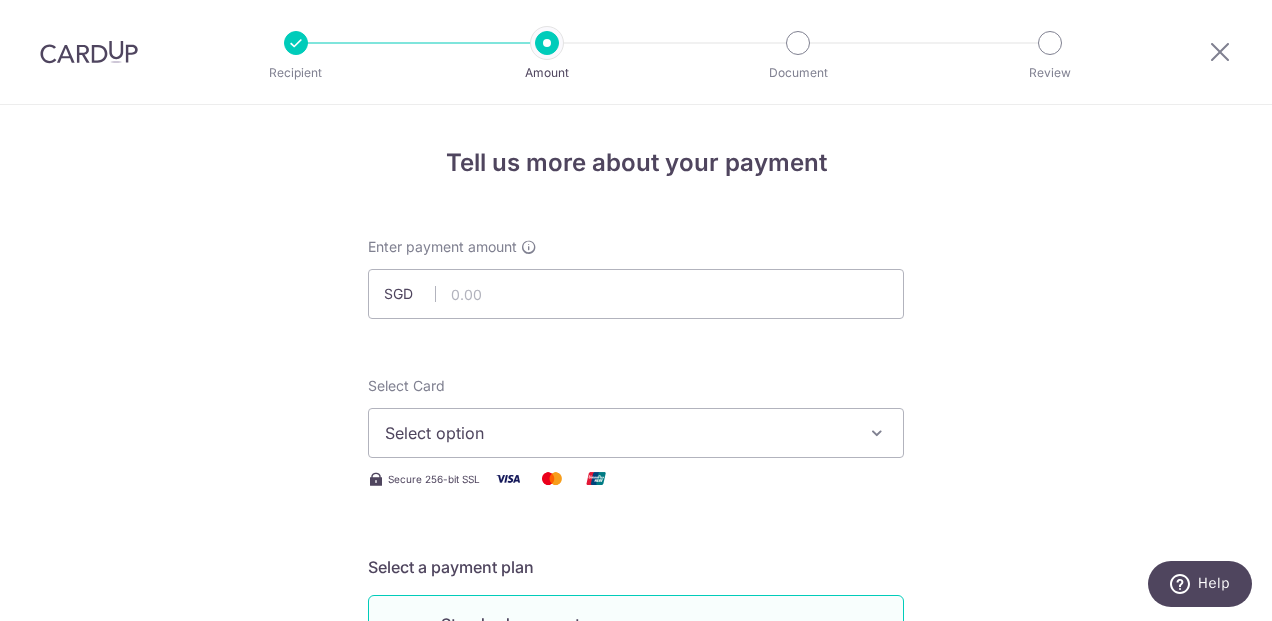 click on "Select Card
Select option
Add credit card
Your Cards
**** 3079
**** 5775" at bounding box center [636, 417] 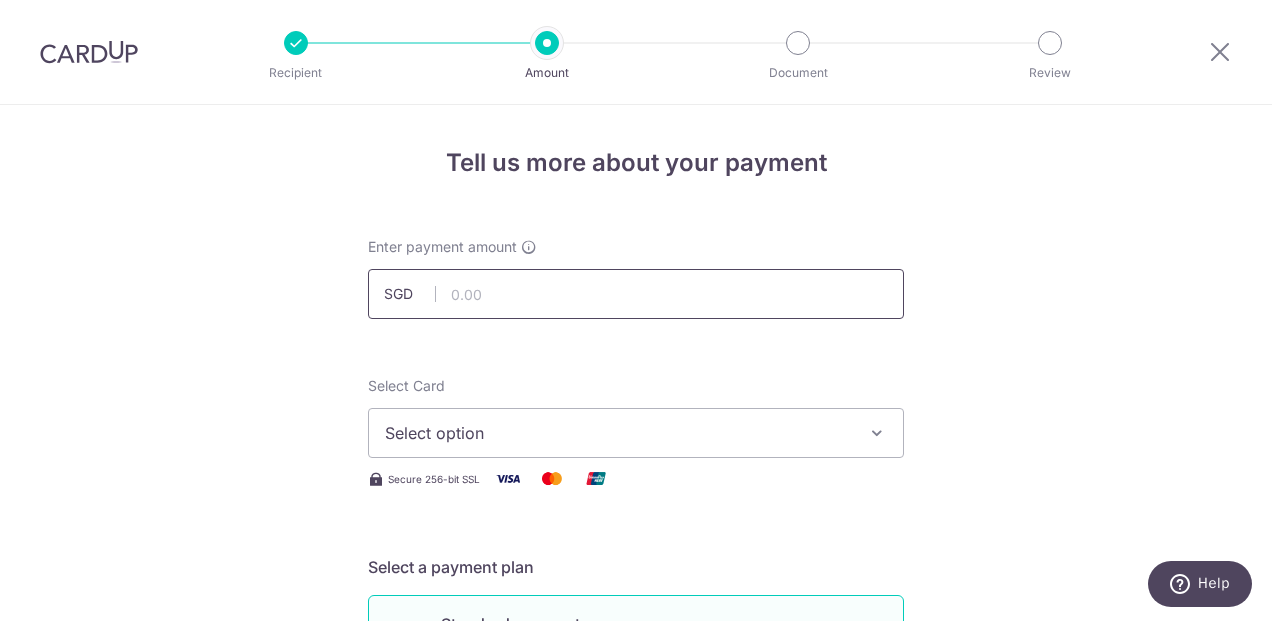 click at bounding box center [636, 294] 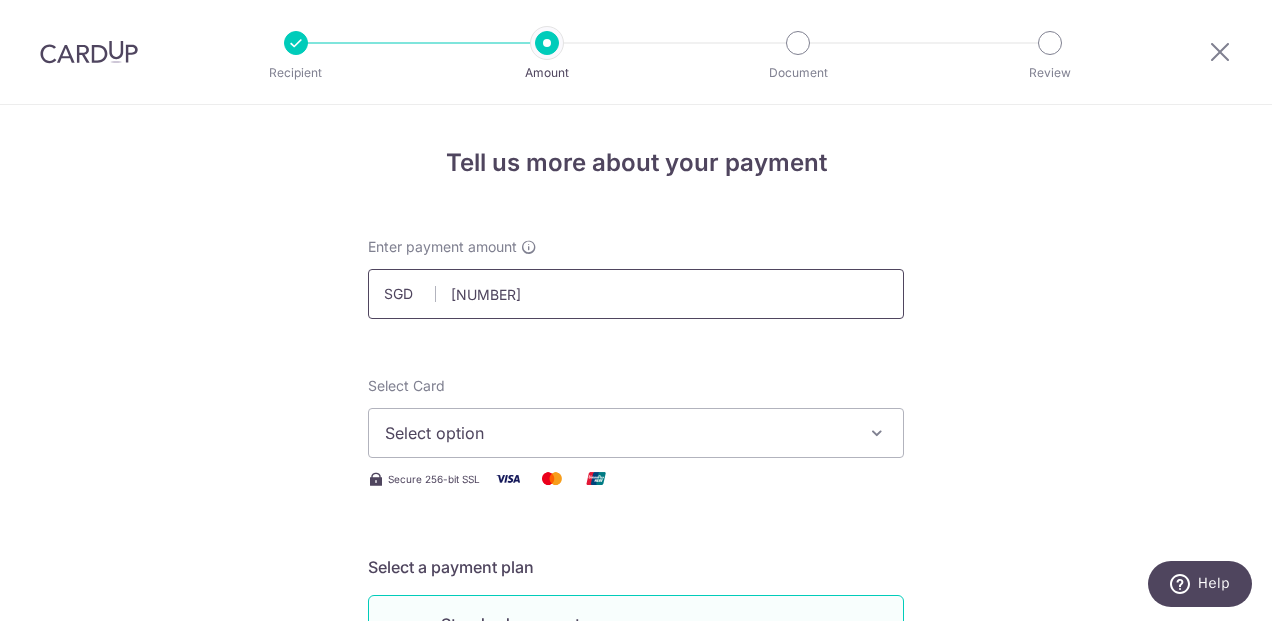 type on "7,155.00" 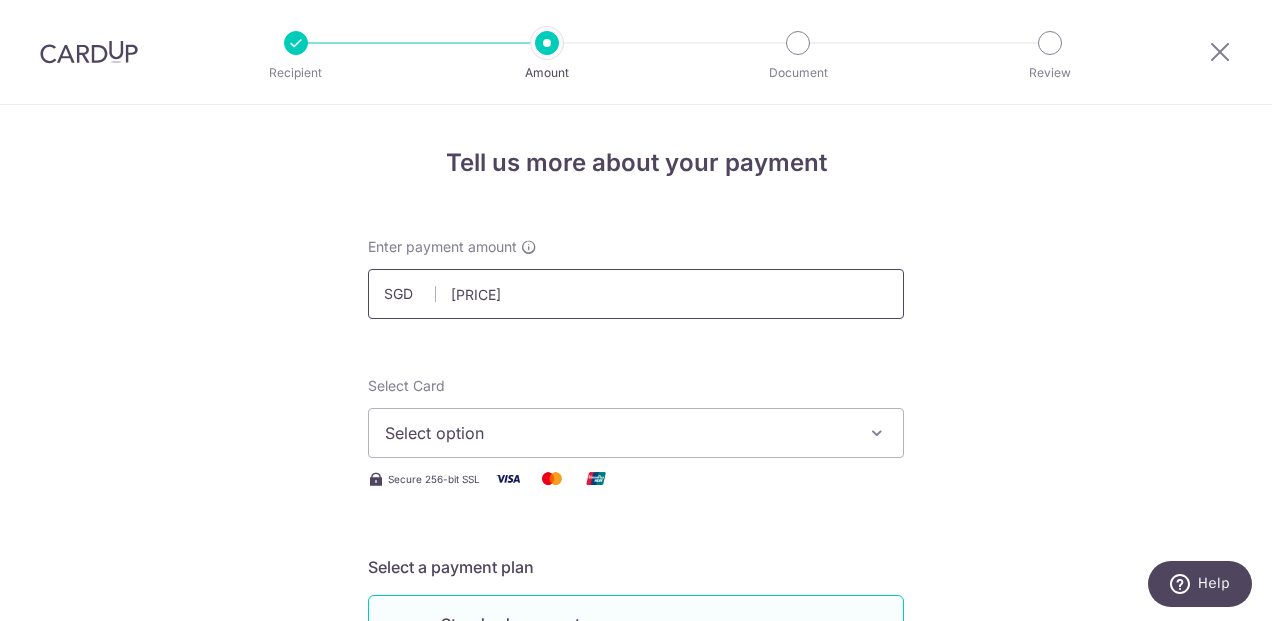 type 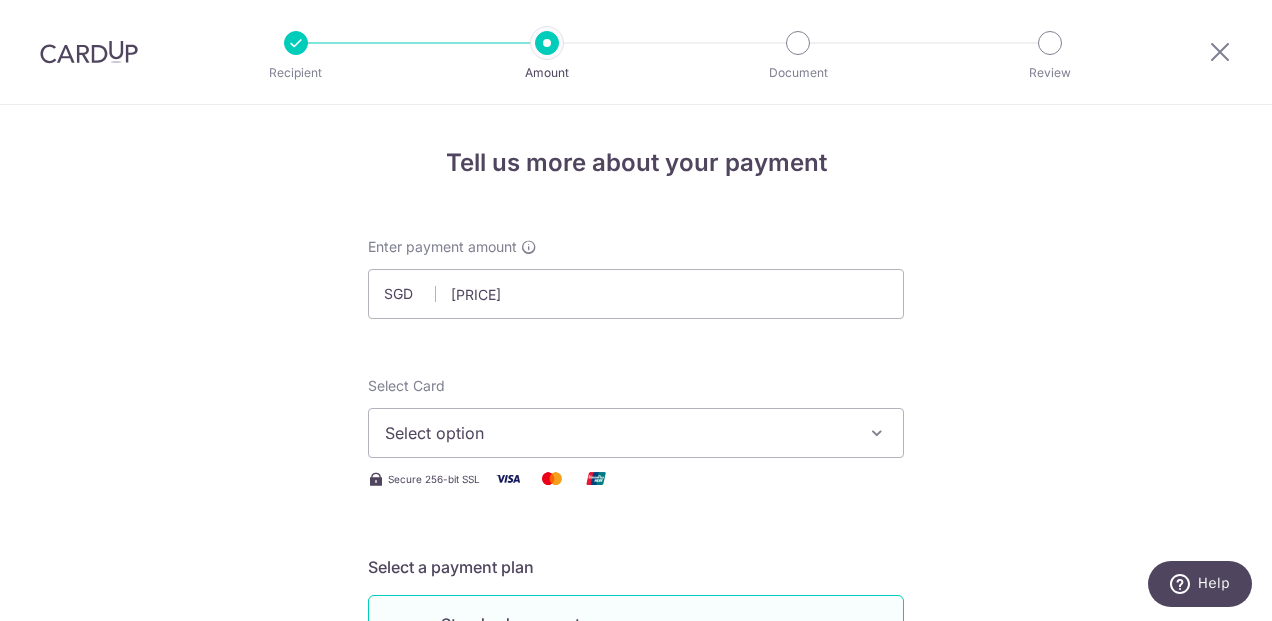 click on "Select option" at bounding box center (618, 433) 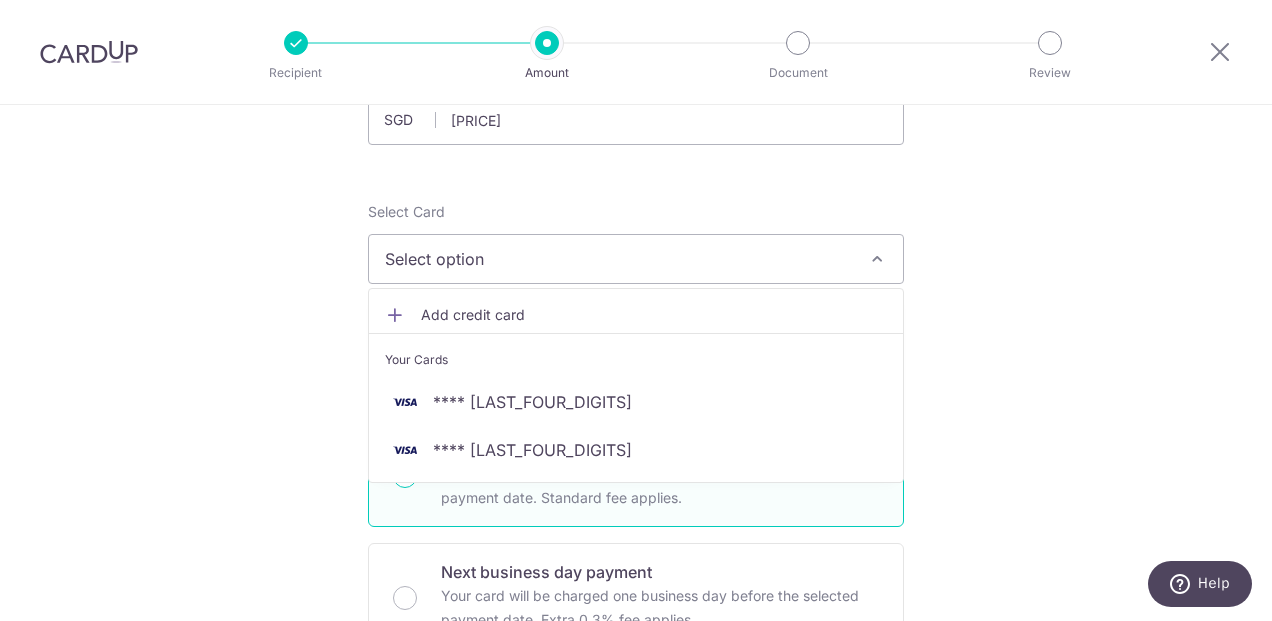 scroll, scrollTop: 183, scrollLeft: 0, axis: vertical 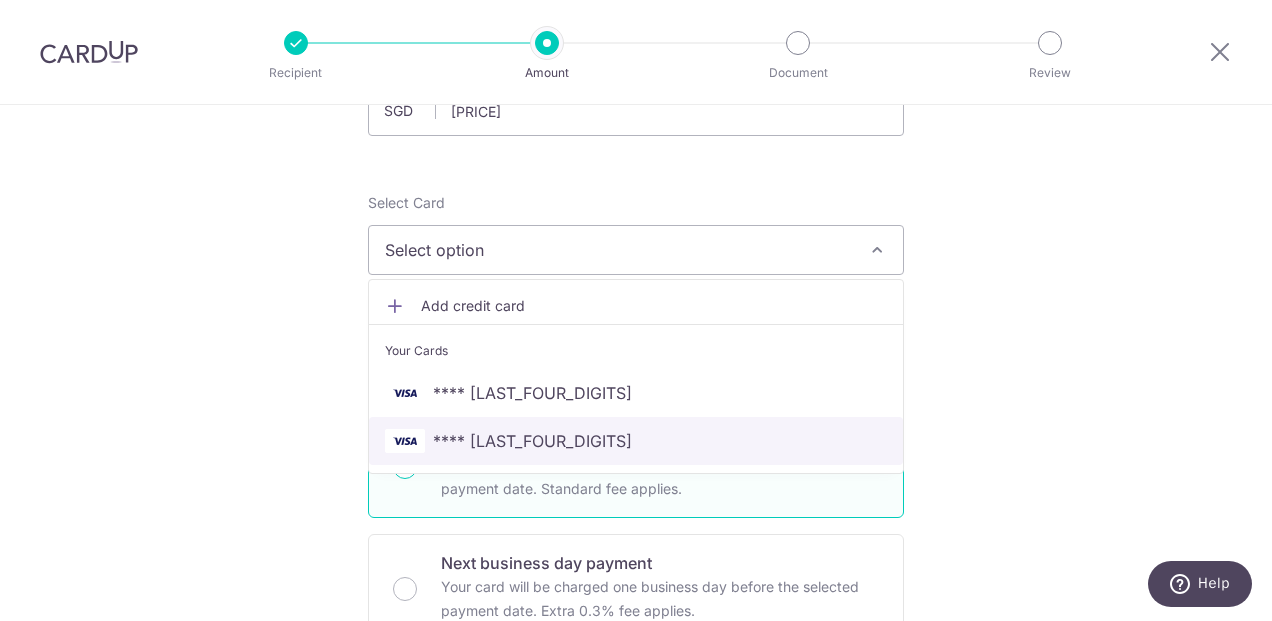 click on "**** 5775" at bounding box center [636, 441] 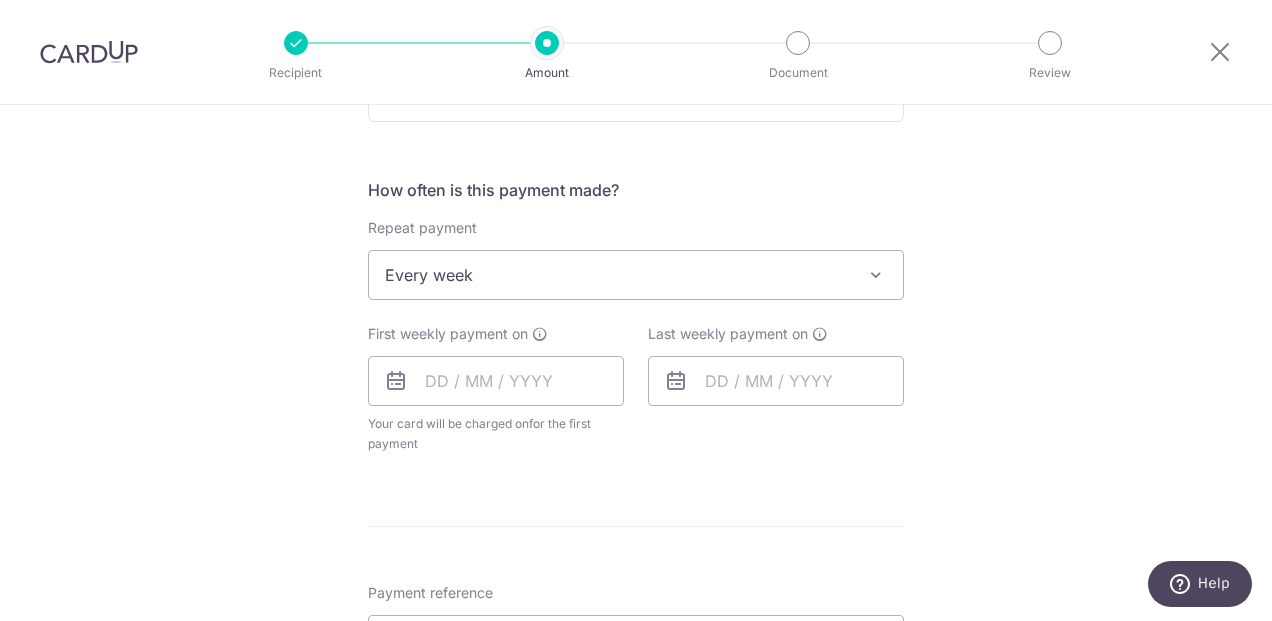 scroll, scrollTop: 702, scrollLeft: 0, axis: vertical 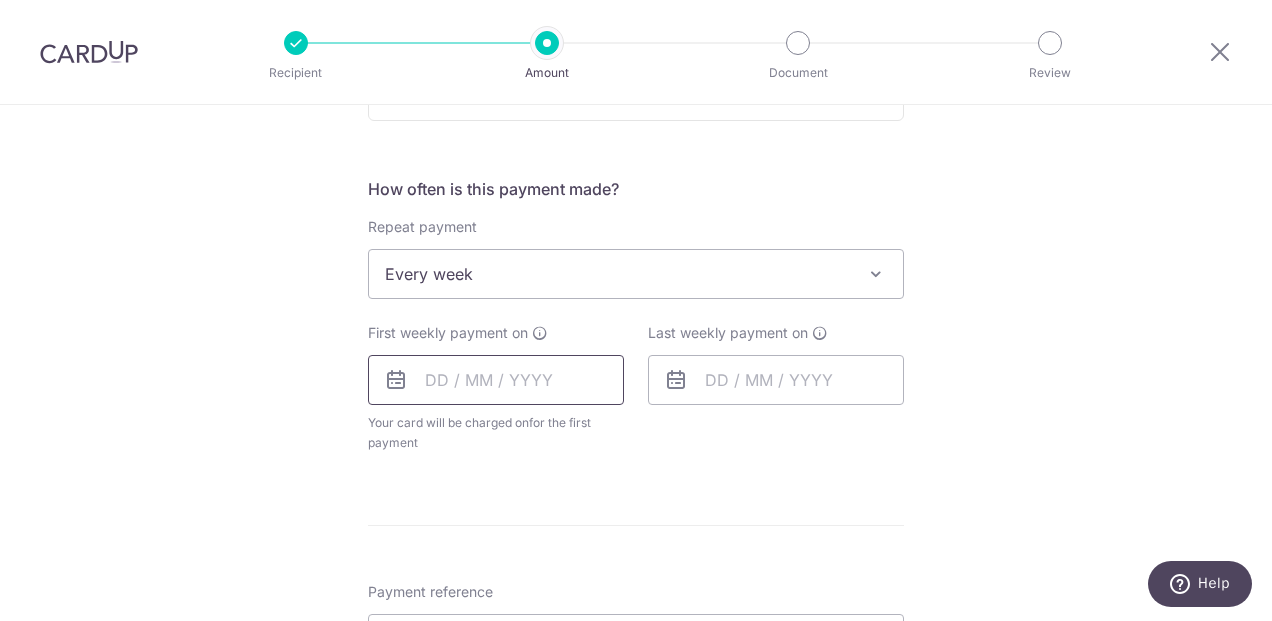 click at bounding box center (496, 380) 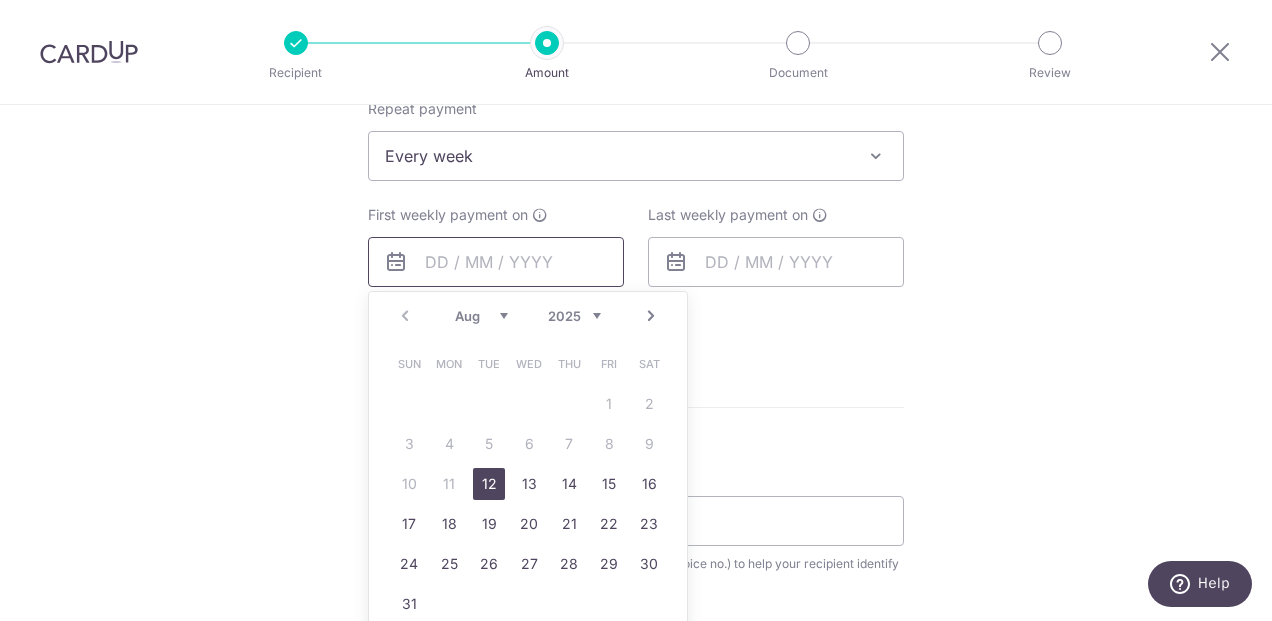 scroll, scrollTop: 827, scrollLeft: 0, axis: vertical 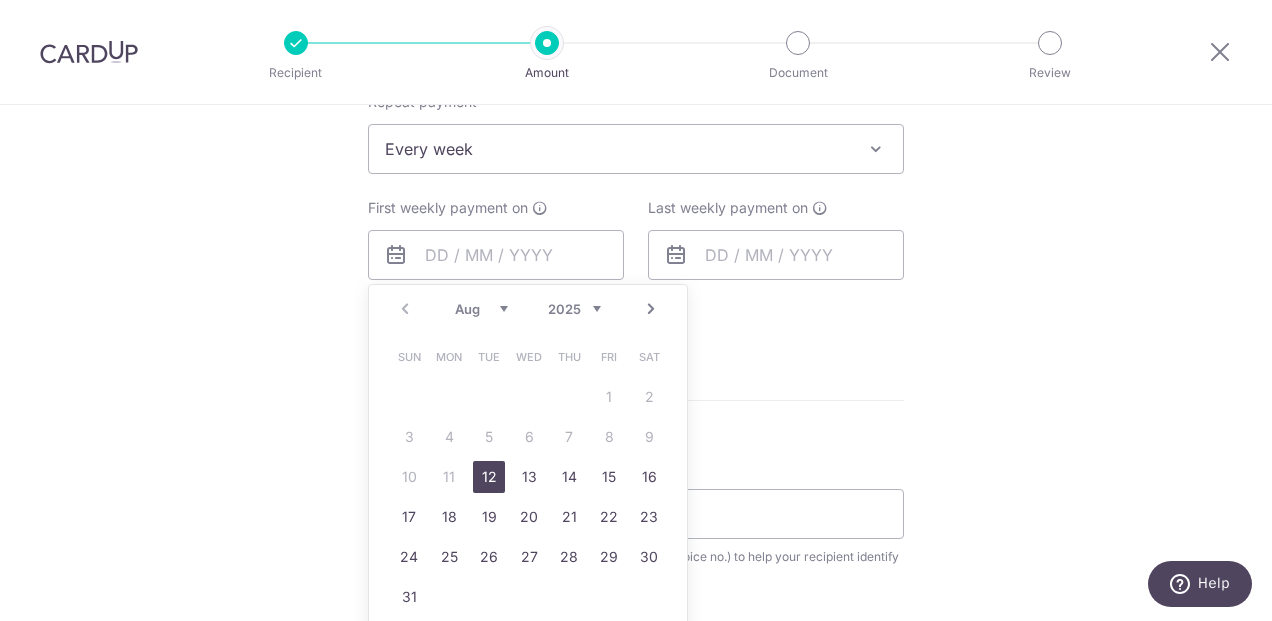 click on "12" at bounding box center [489, 477] 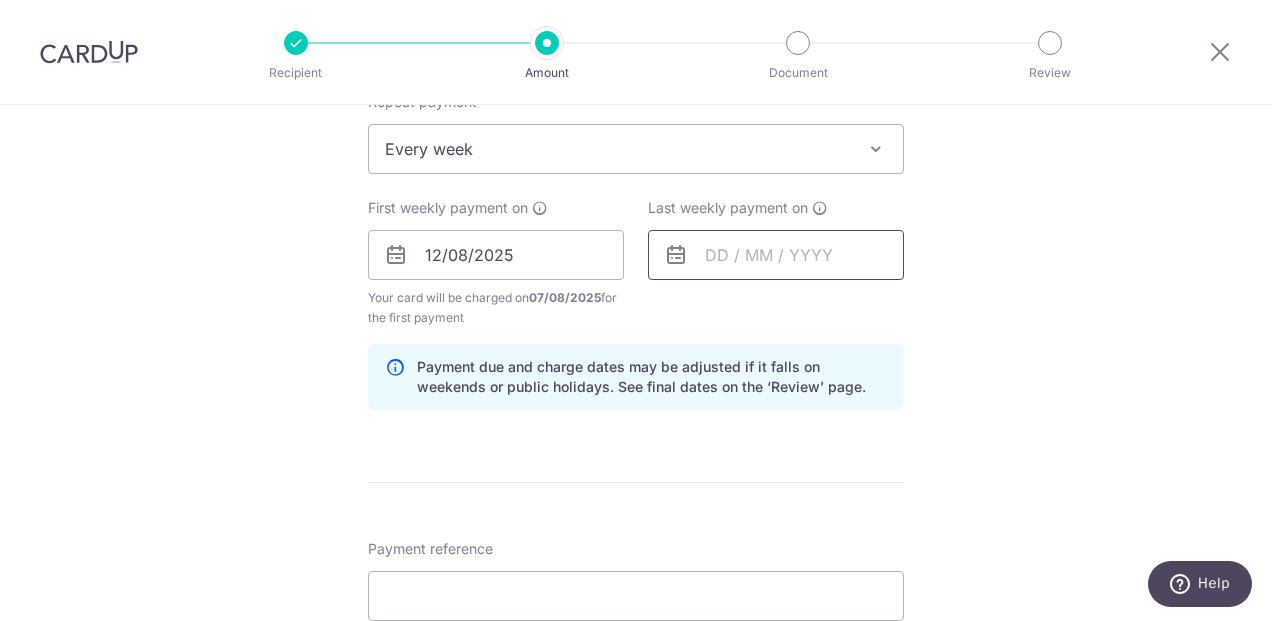 click at bounding box center (776, 255) 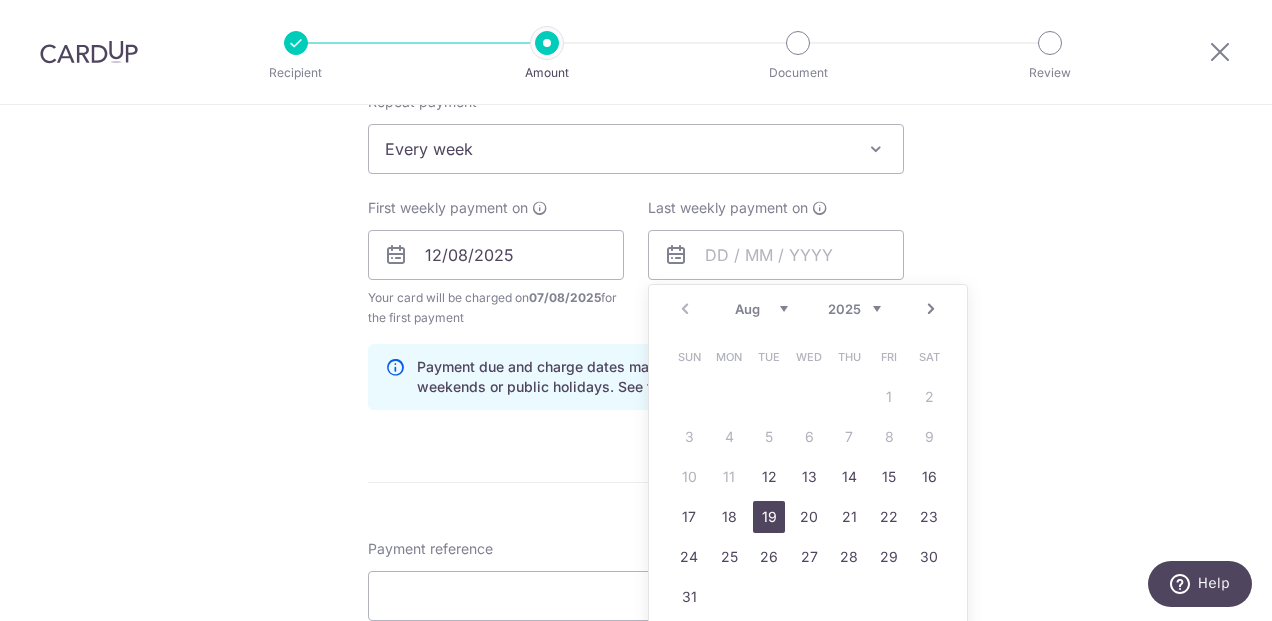 click on "19" at bounding box center [769, 517] 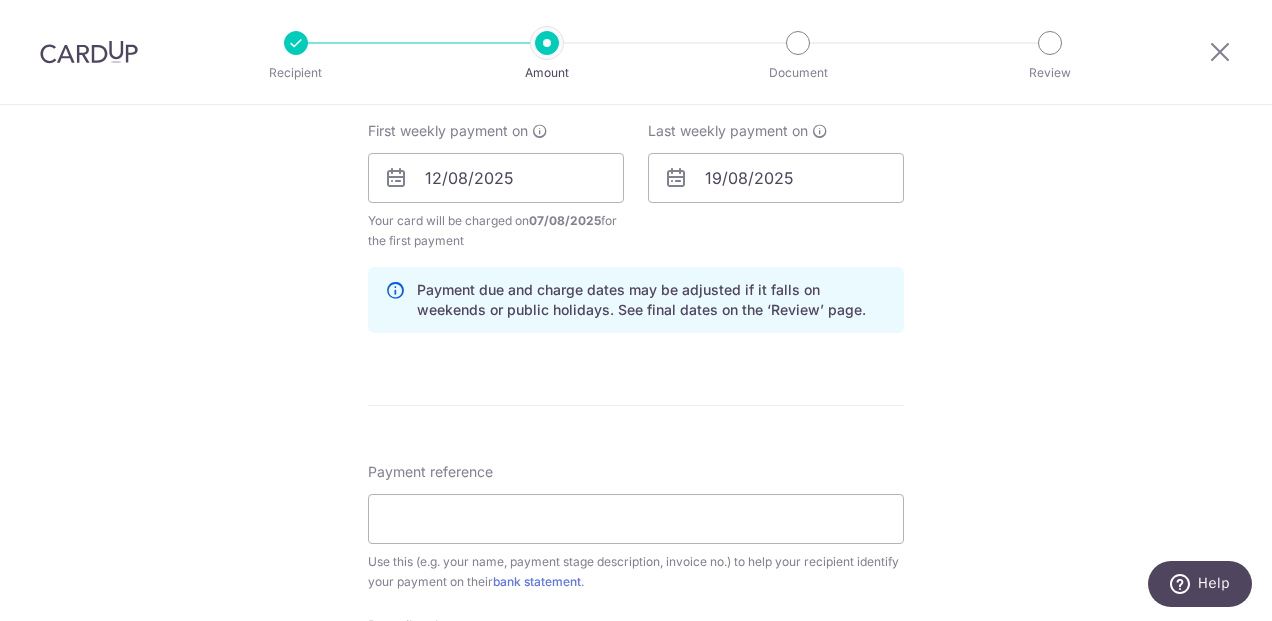 scroll, scrollTop: 903, scrollLeft: 0, axis: vertical 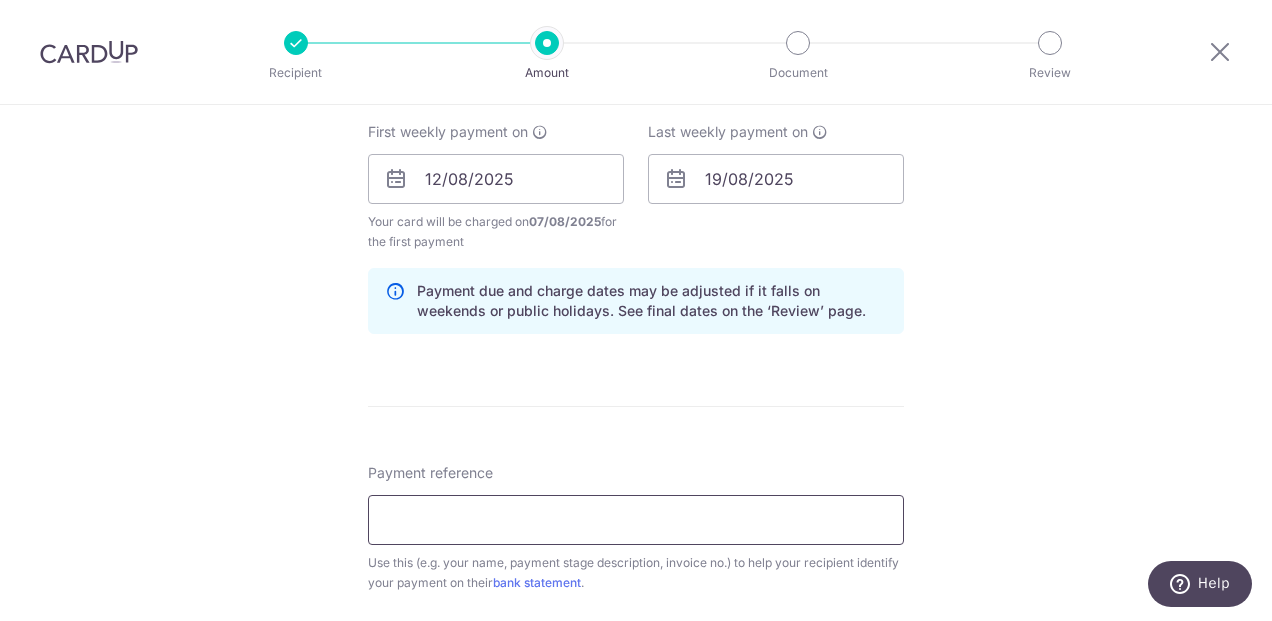 click on "Payment reference" at bounding box center [636, 520] 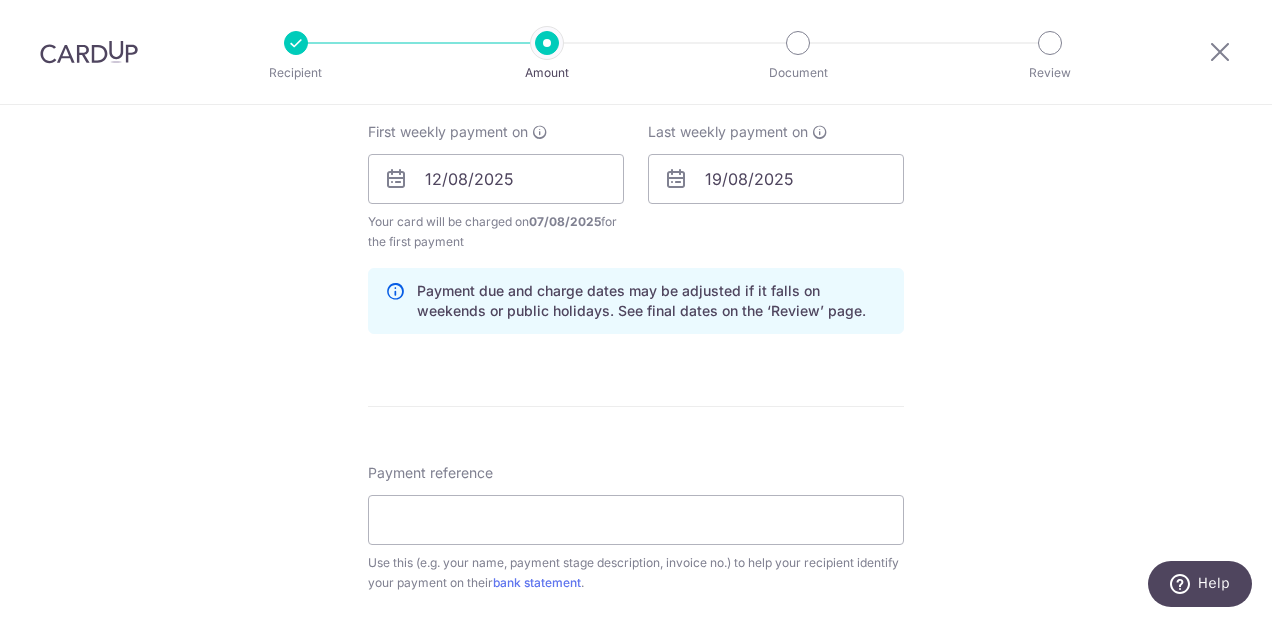 click on "Enter payment amount
SGD
7,155.00
7155.00
Recipient added successfully!
Select Card
**** 5775
Add credit card
Your Cards
**** 3079
**** 5775
Secure 256-bit SSL
Text
New card details
Card
Secure 256-bit SSL" at bounding box center [636, 243] 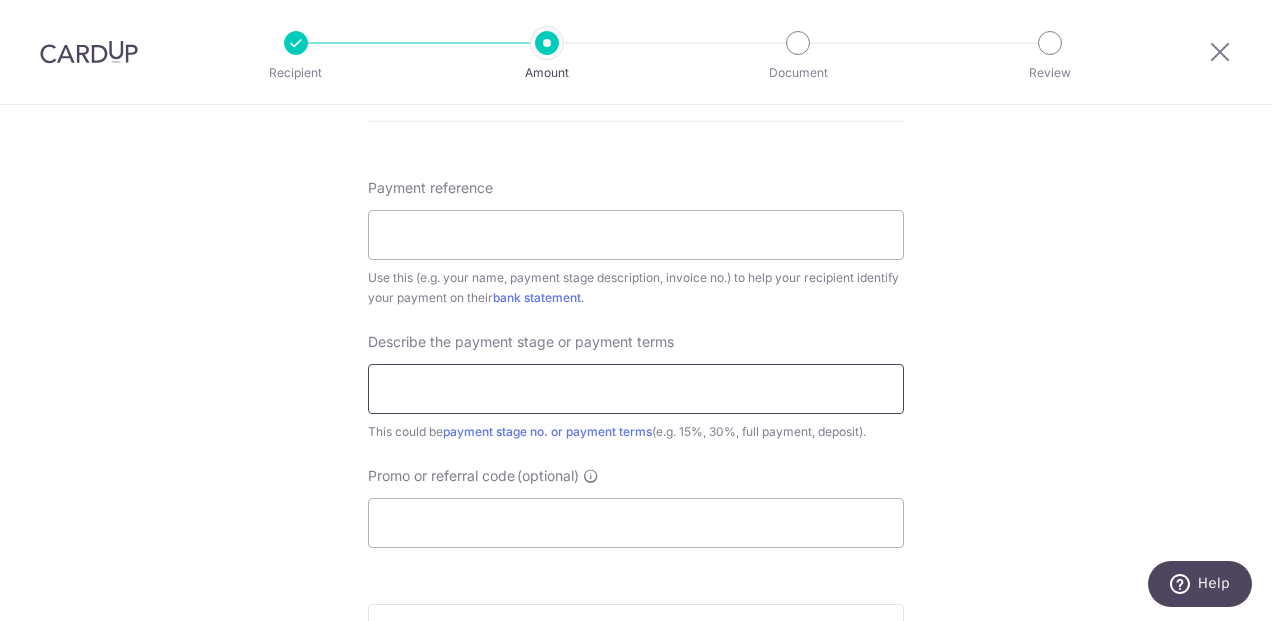 scroll, scrollTop: 1190, scrollLeft: 0, axis: vertical 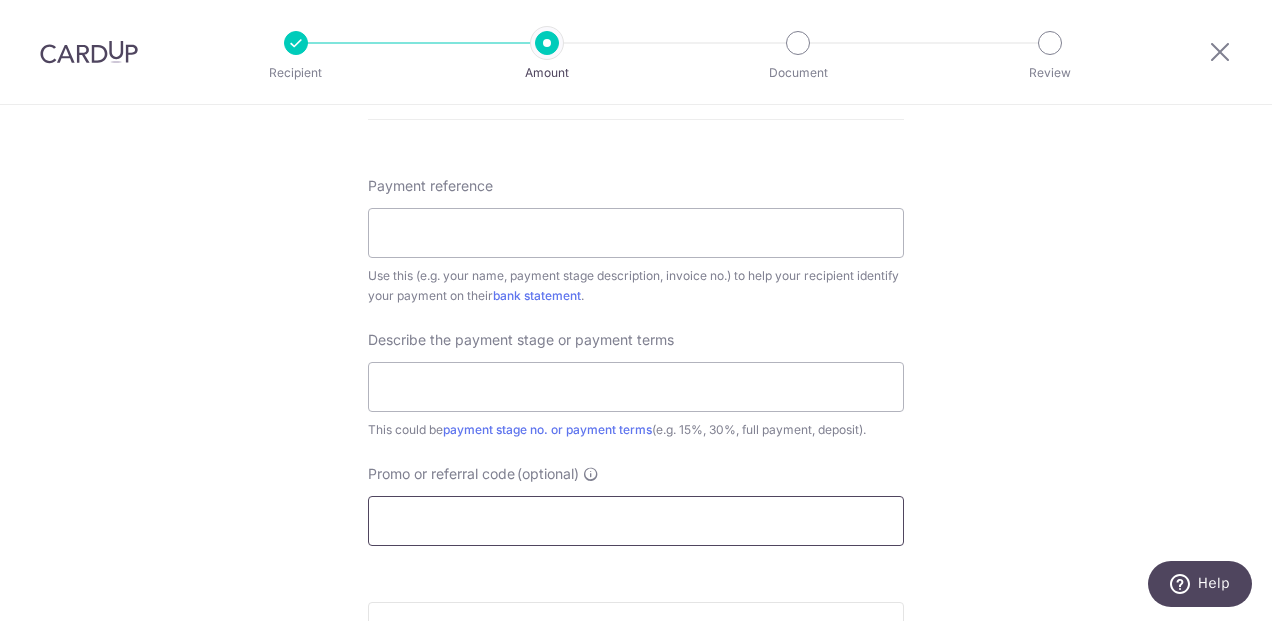 click on "Promo or referral code
(optional)" at bounding box center (636, 521) 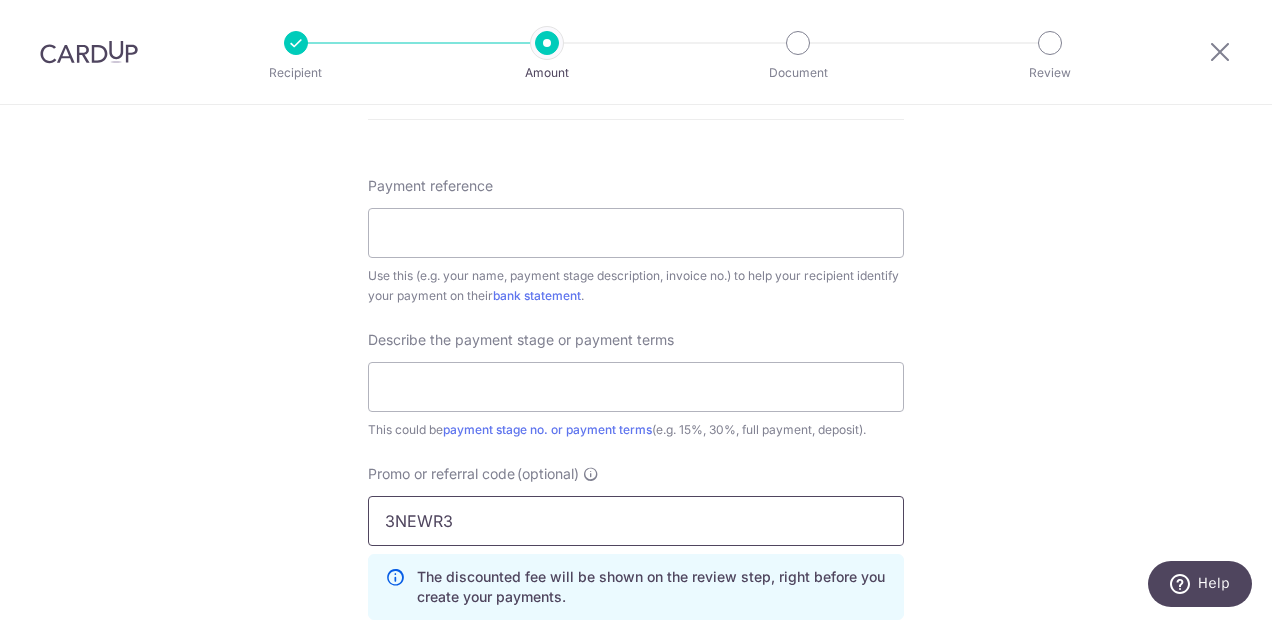 type on "3NEWR3" 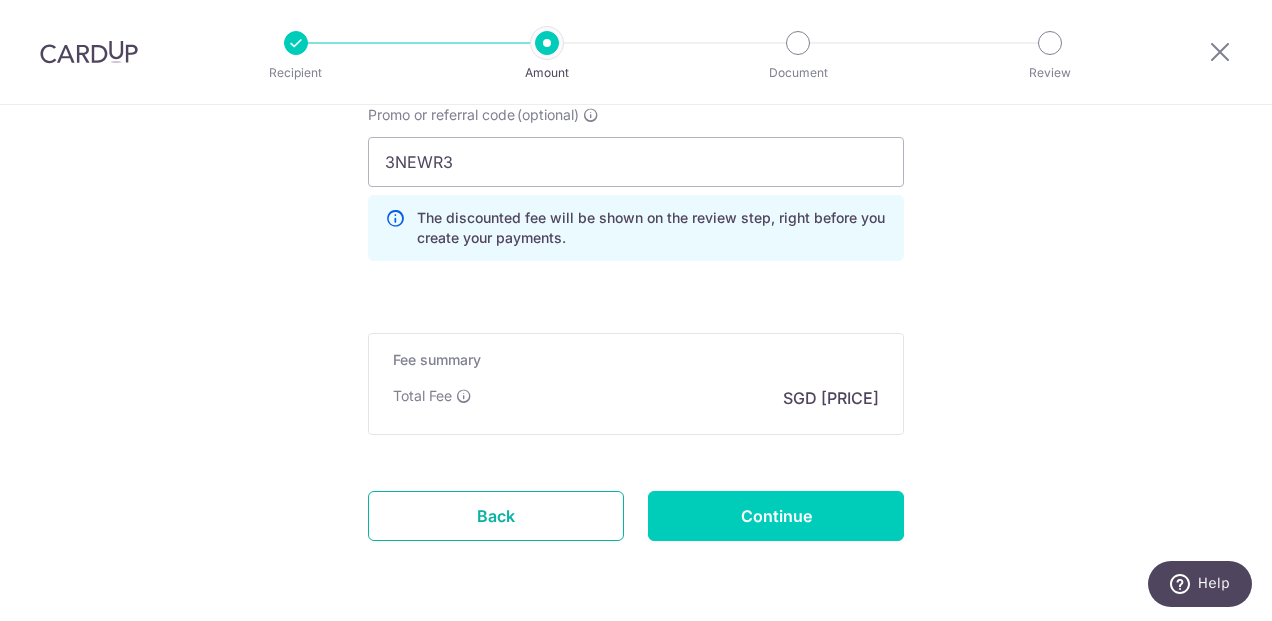 scroll, scrollTop: 1553, scrollLeft: 0, axis: vertical 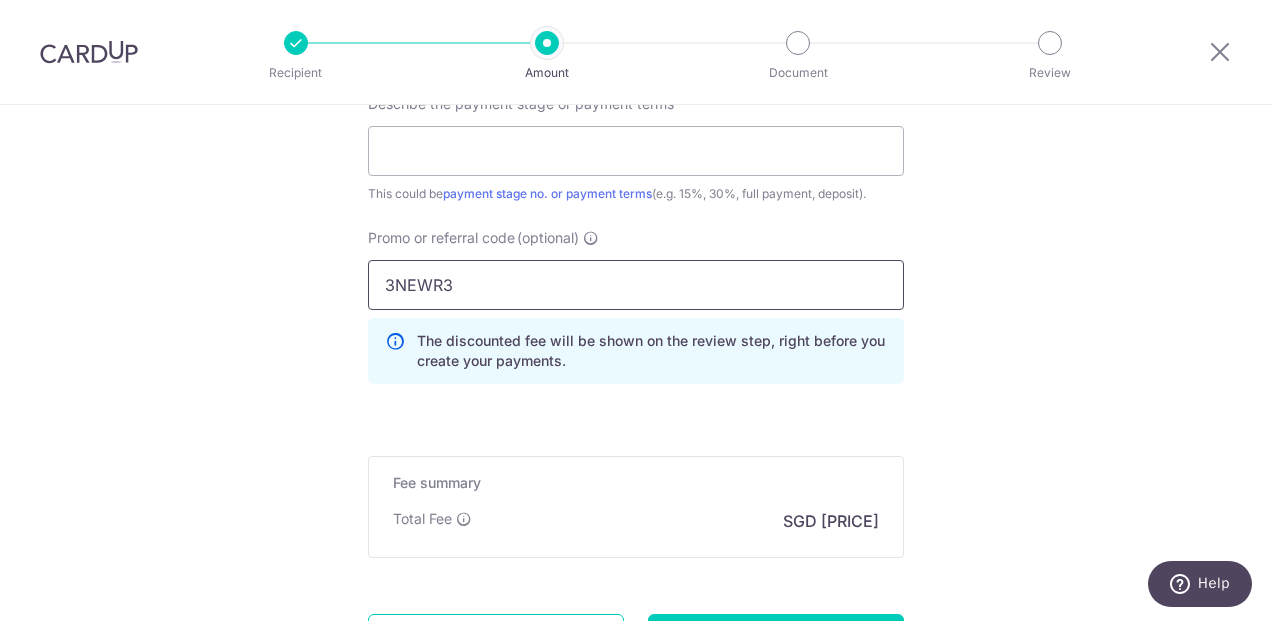 click on "3NEWR3" at bounding box center [636, 285] 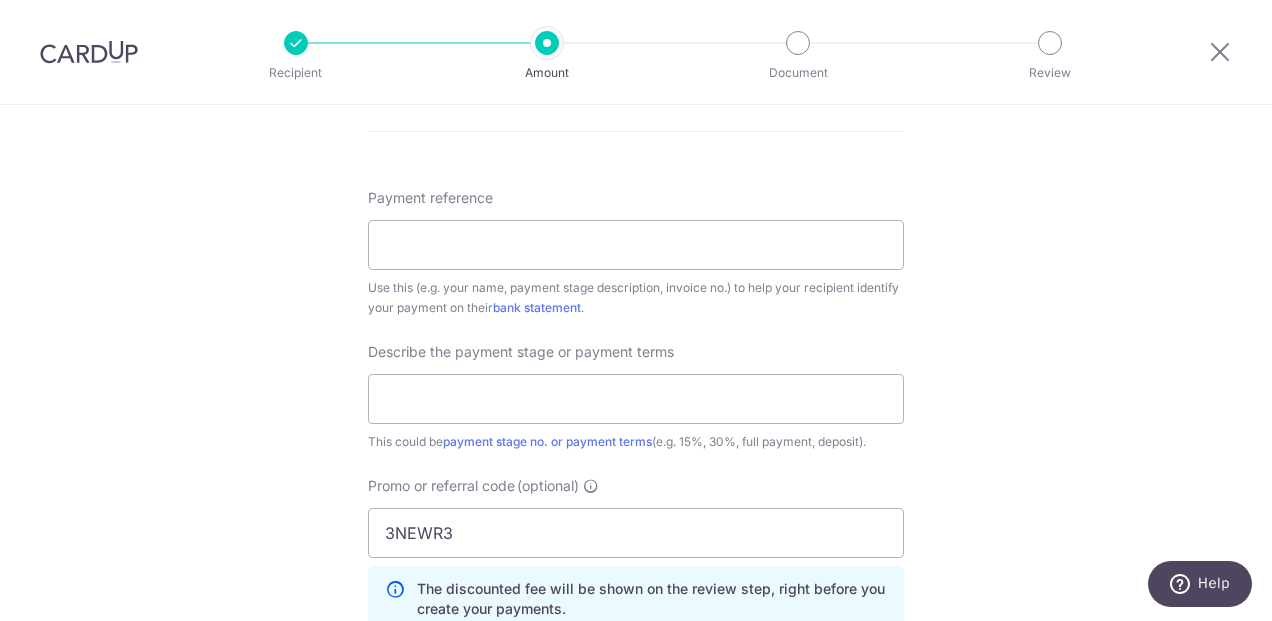 scroll, scrollTop: 1185, scrollLeft: 0, axis: vertical 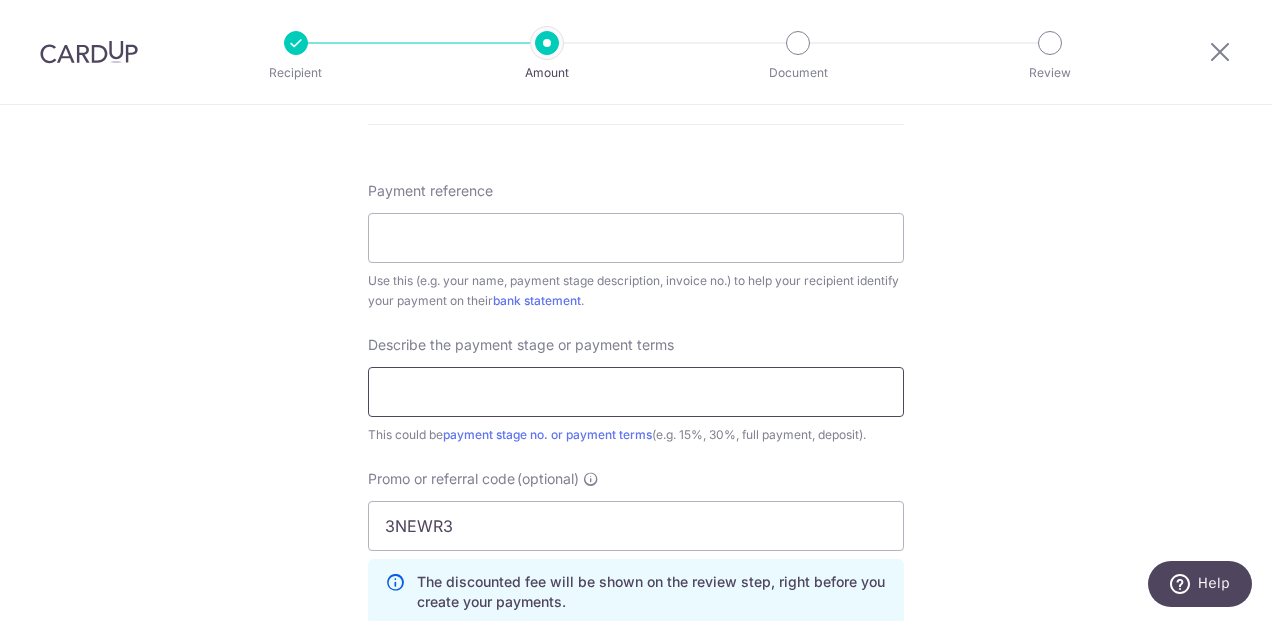 click at bounding box center [636, 392] 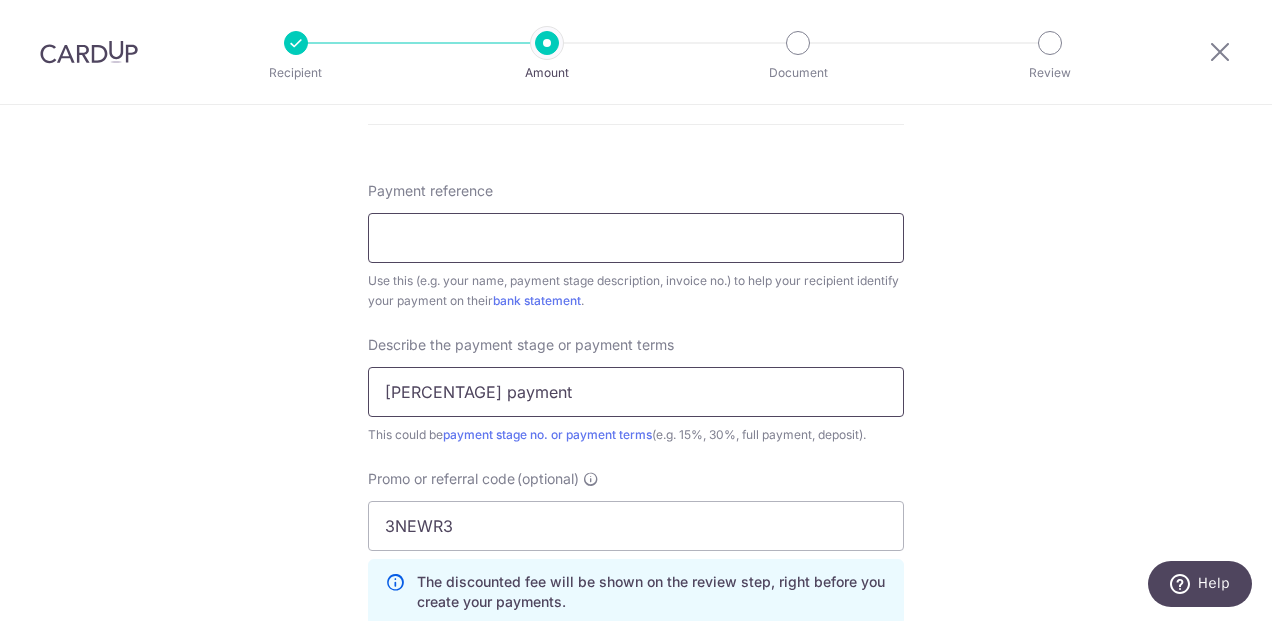 type on "20% payment" 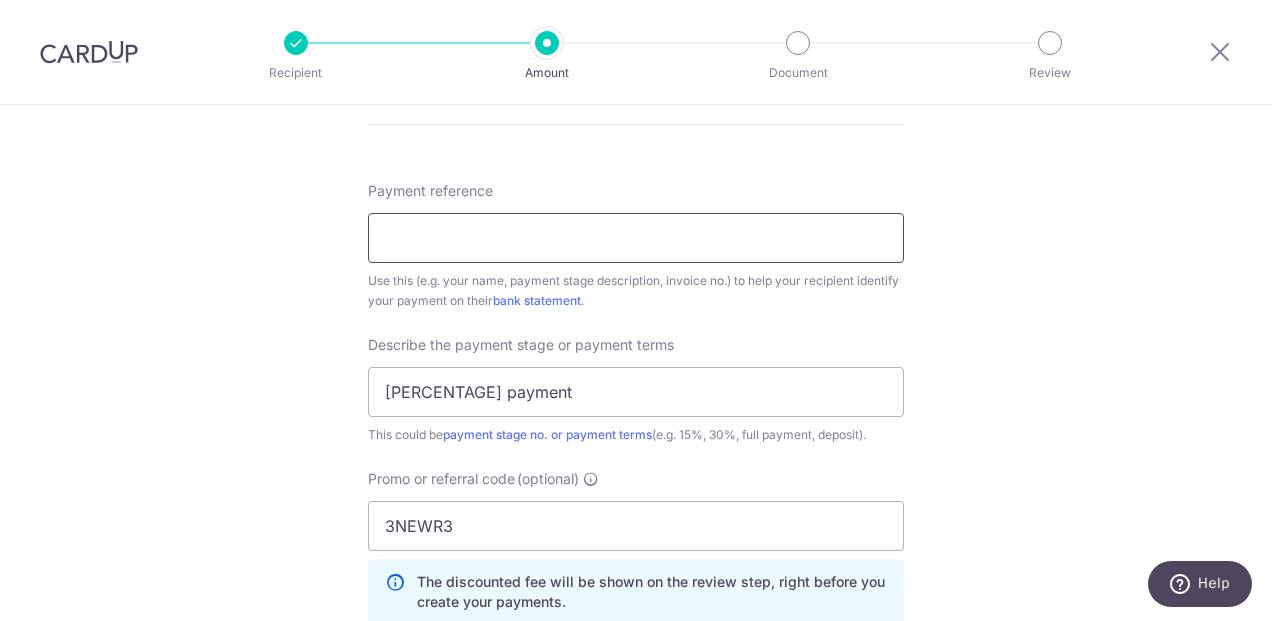 click on "Payment reference" at bounding box center (636, 238) 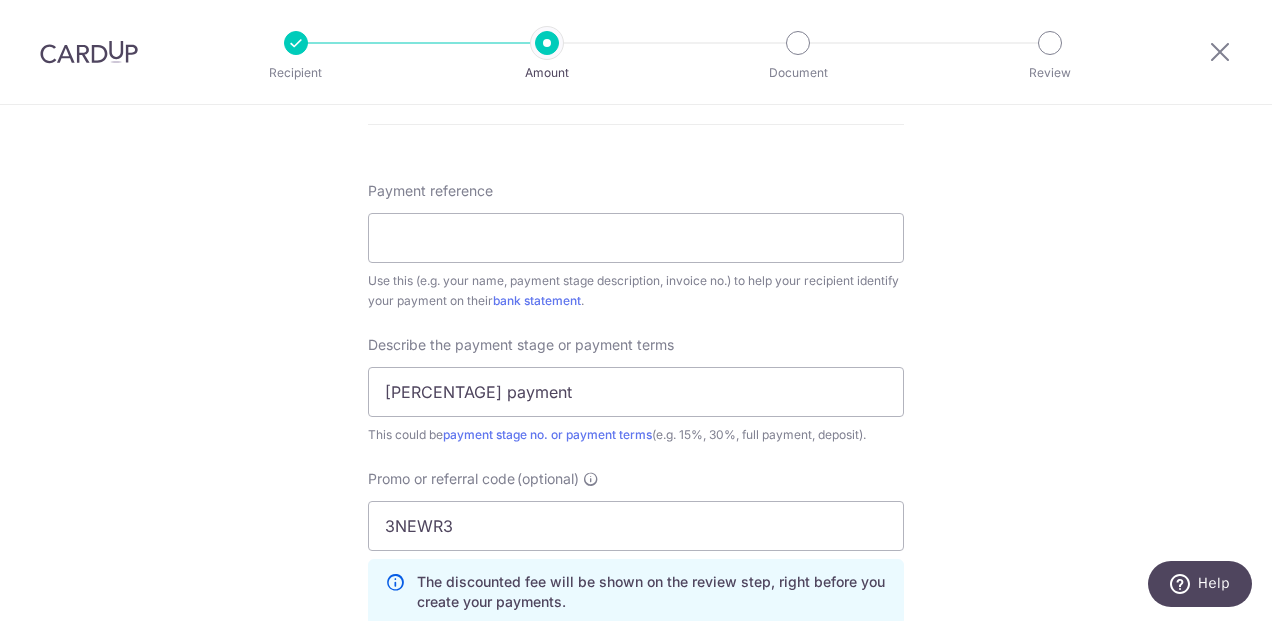click on "Tell us more about your payment
Enter payment amount
SGD
7,155.00
7155.00
Recipient added successfully!
Select Card
**** 5775
Add credit card
Your Cards
**** 3079
**** 5775
Secure 256-bit SSL
Text
New card details
Card" at bounding box center (636, -13) 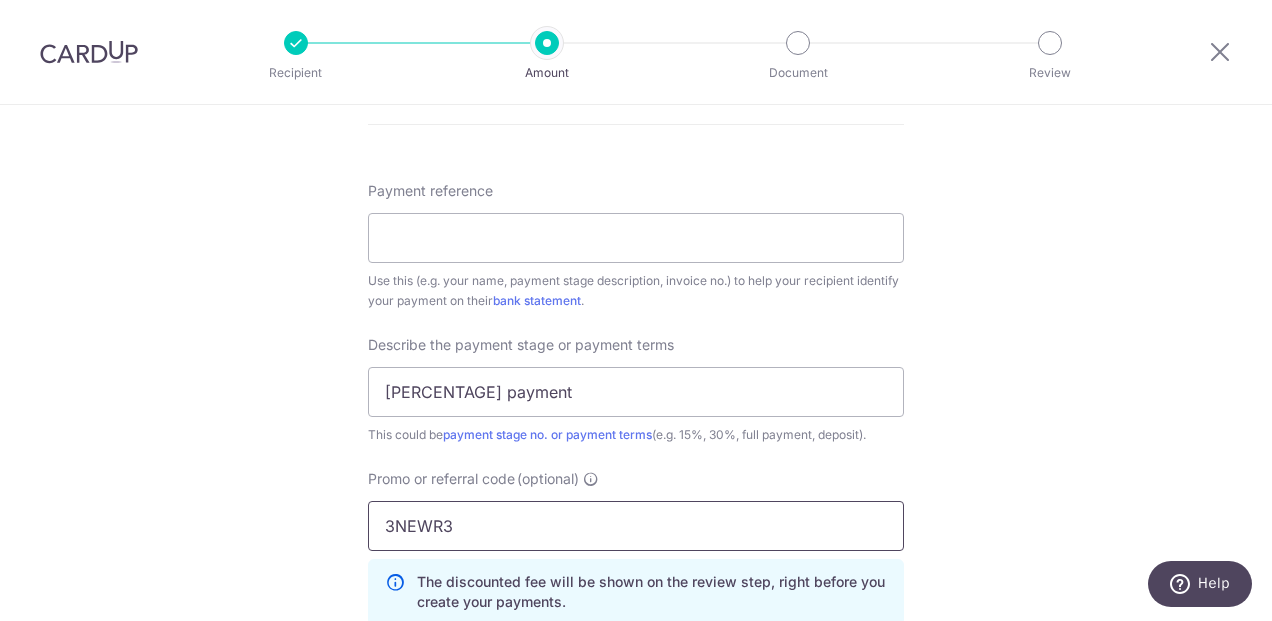 scroll, scrollTop: 1191, scrollLeft: 0, axis: vertical 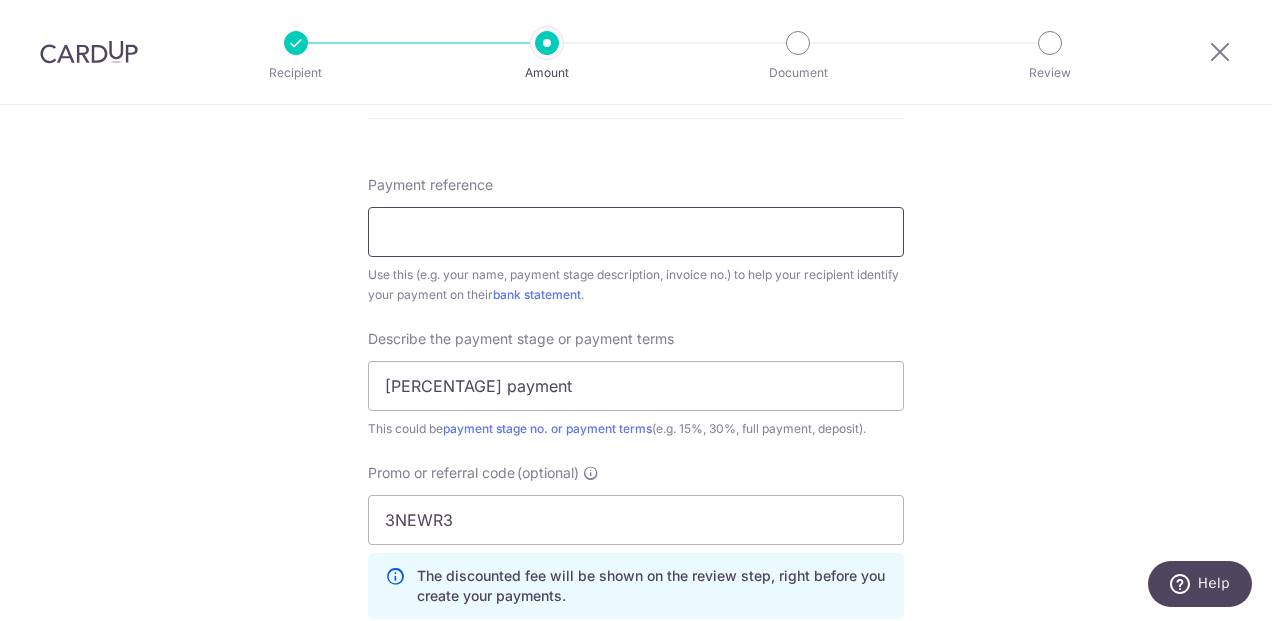 click on "Payment reference" at bounding box center (636, 232) 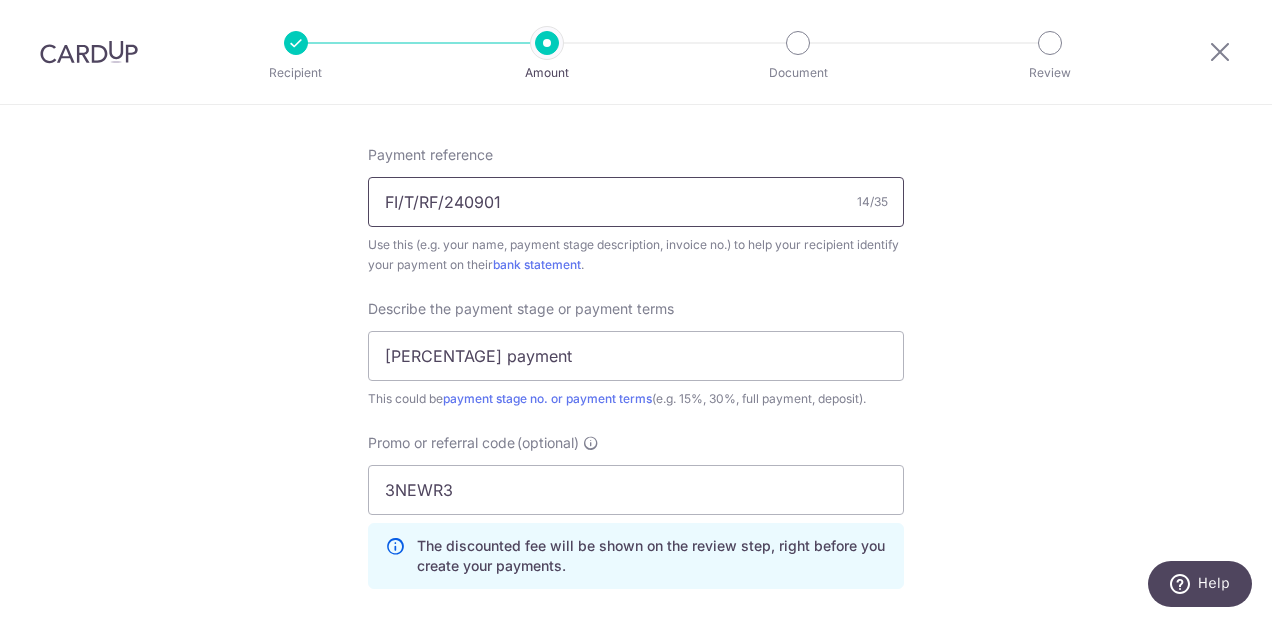 scroll, scrollTop: 1223, scrollLeft: 0, axis: vertical 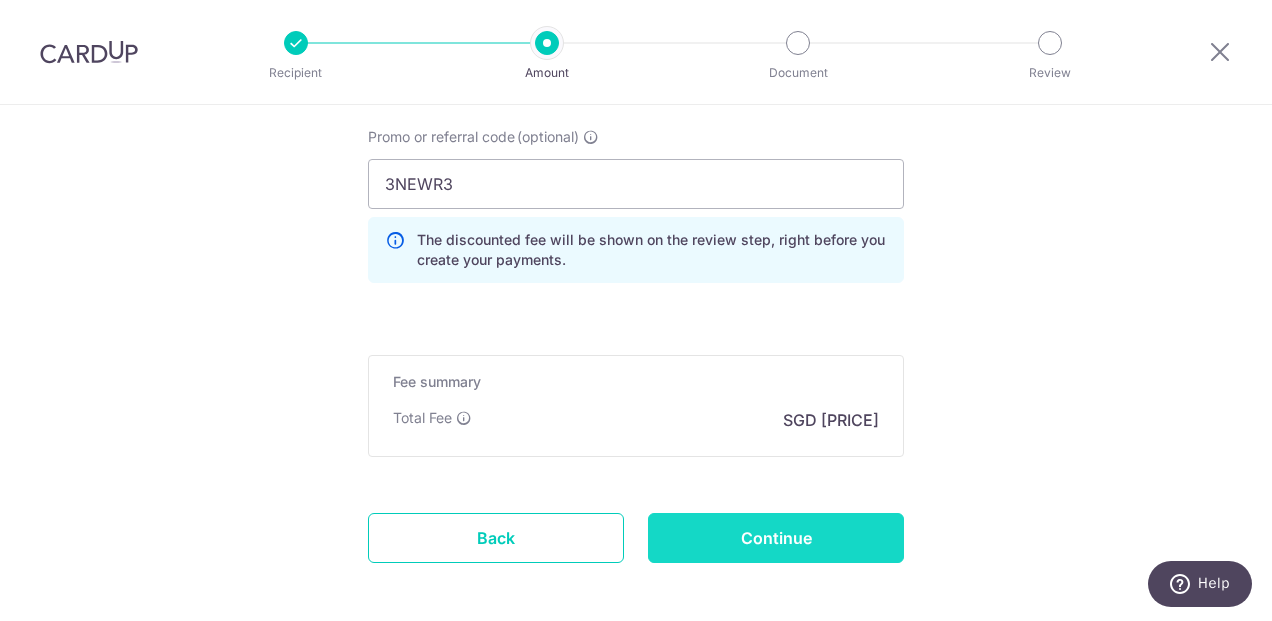 type on "FI/T/RF/240901 (KY & Nicole)" 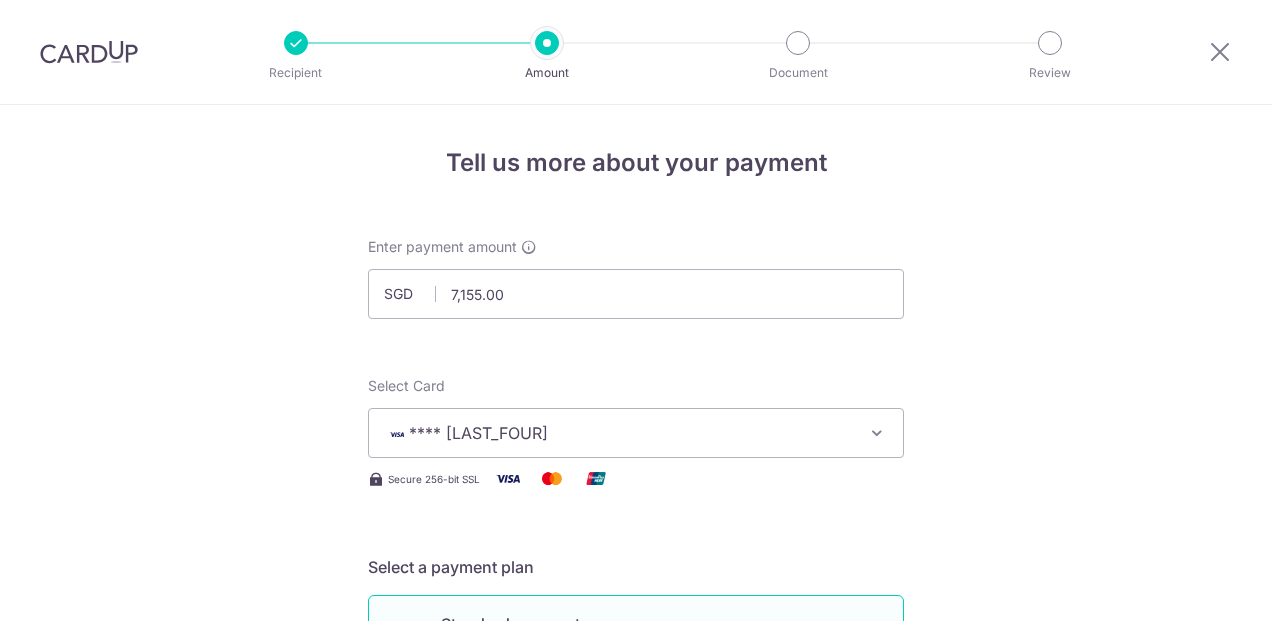 scroll, scrollTop: 0, scrollLeft: 0, axis: both 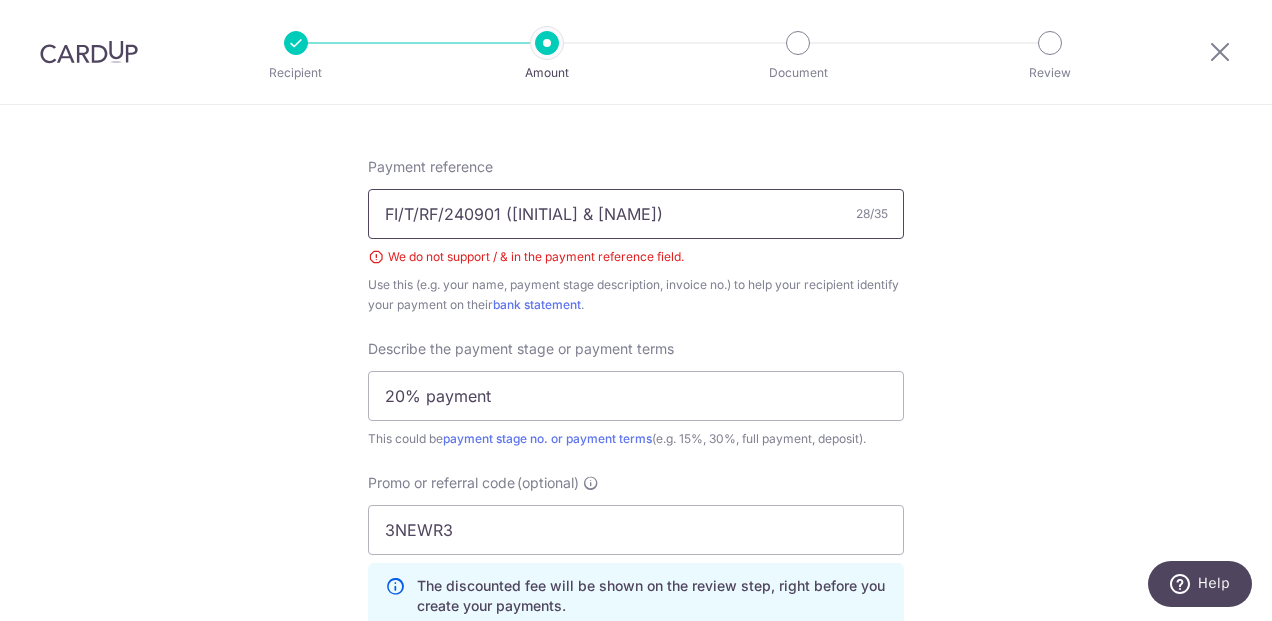 click on "FI/T/RF/240901 (KY & Nicole)" at bounding box center (636, 214) 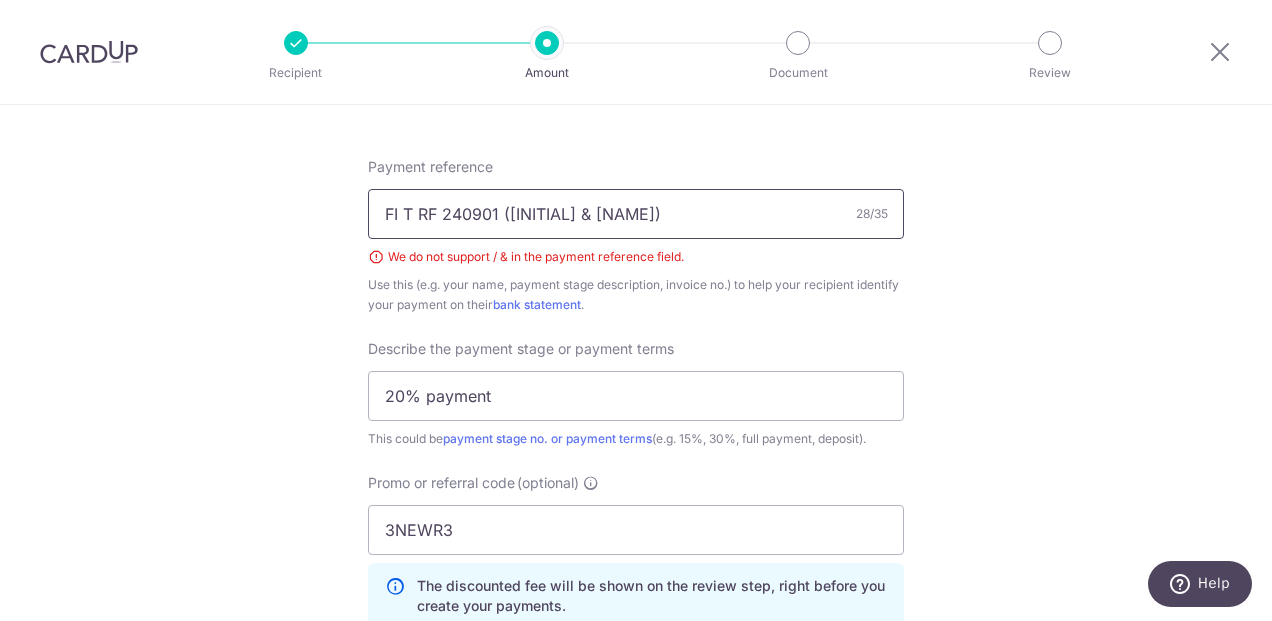 click on "FI T RF 240901 (KY & Nicole)" at bounding box center (636, 214) 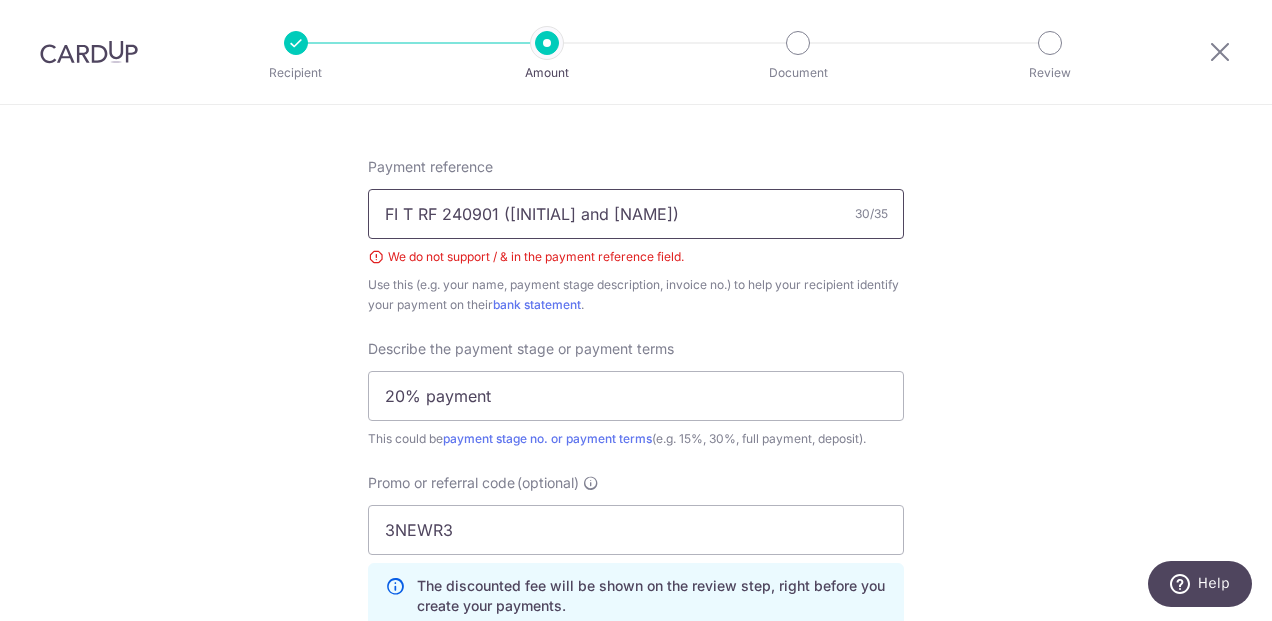 type on "FI T RF 240901 (KY and Nicole)" 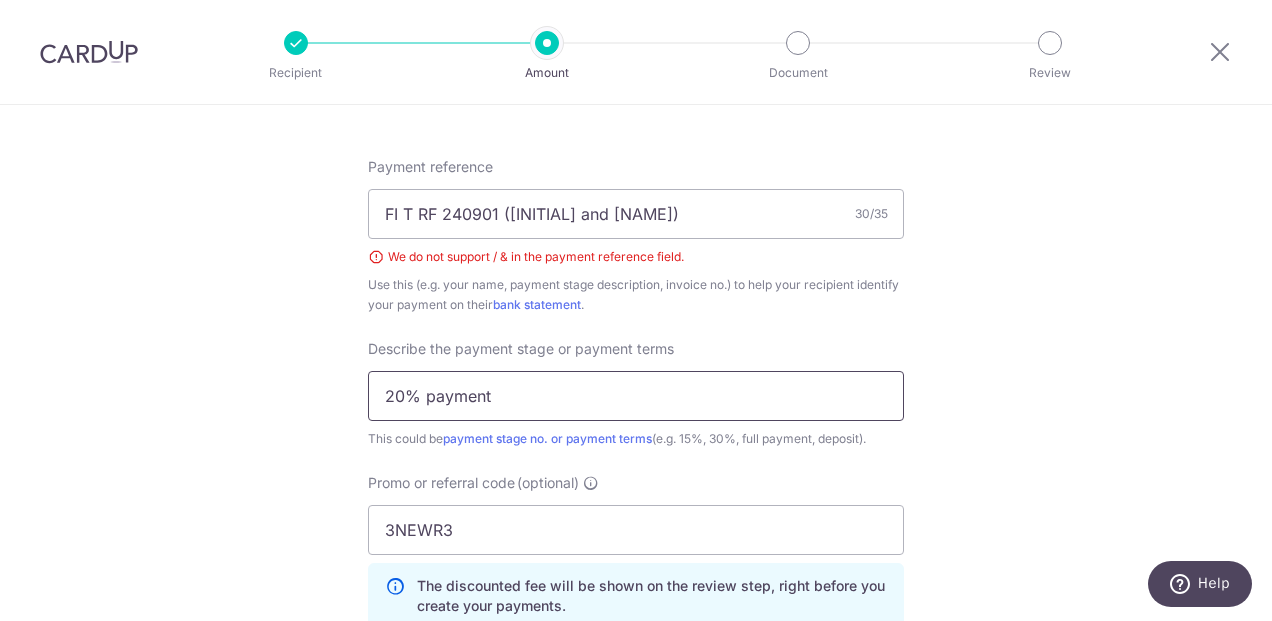 click on "[PERCENTAGE] payment" at bounding box center [636, 396] 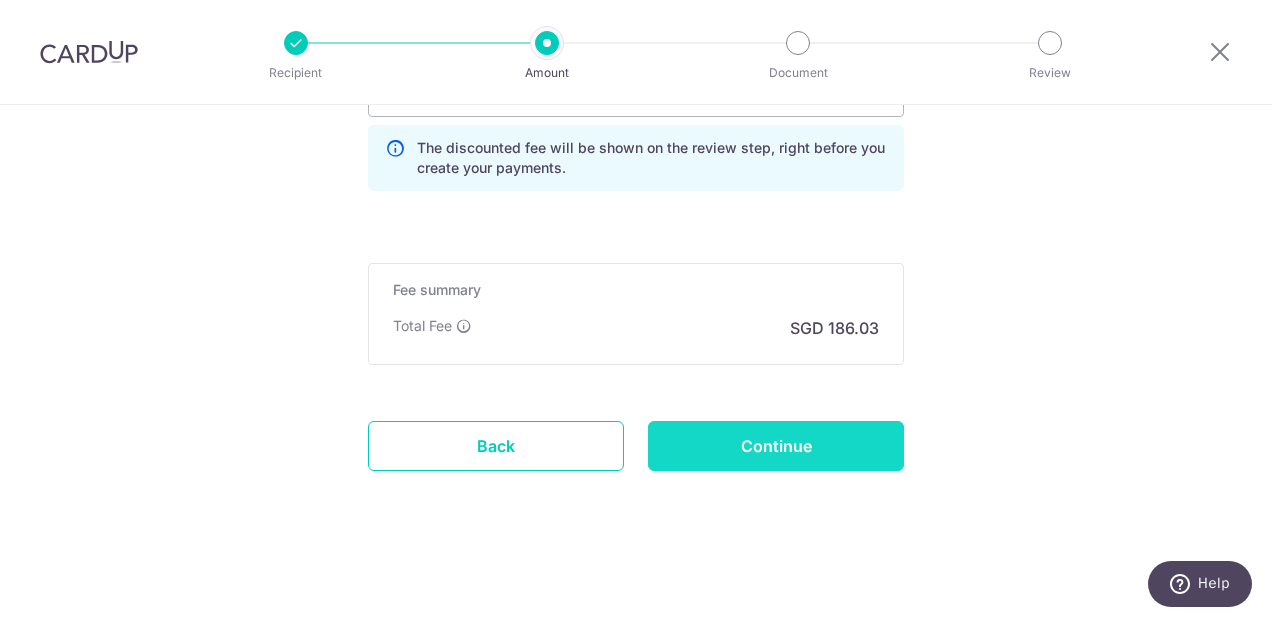 click on "Continue" at bounding box center [776, 446] 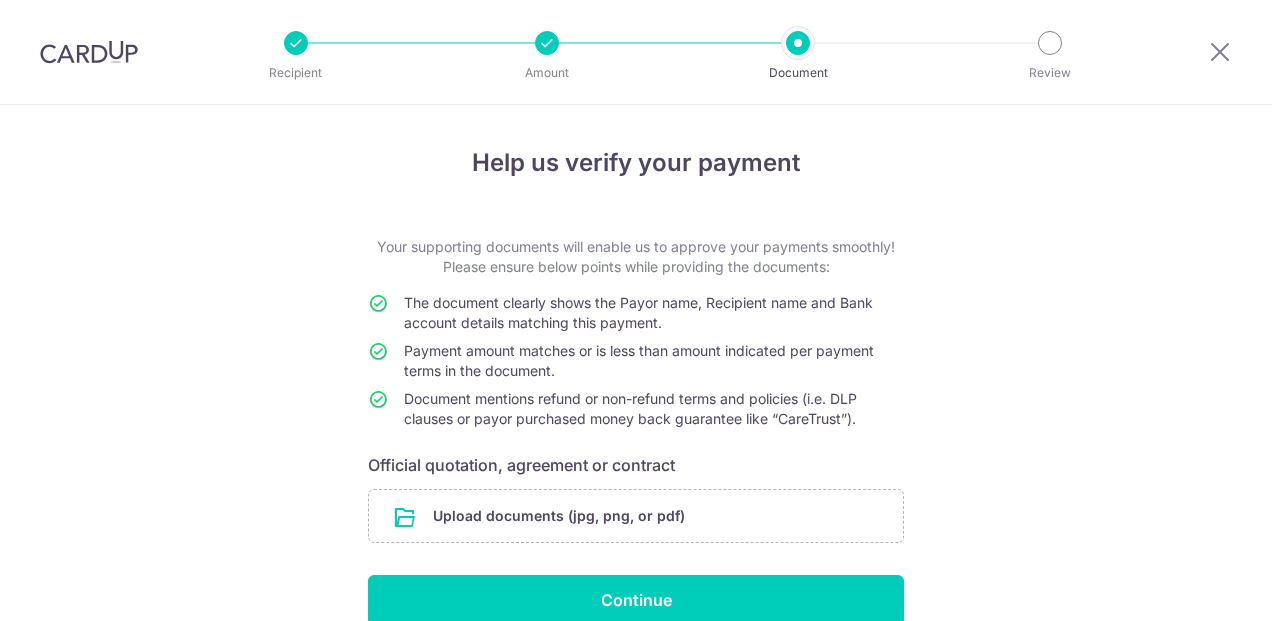 scroll, scrollTop: 0, scrollLeft: 0, axis: both 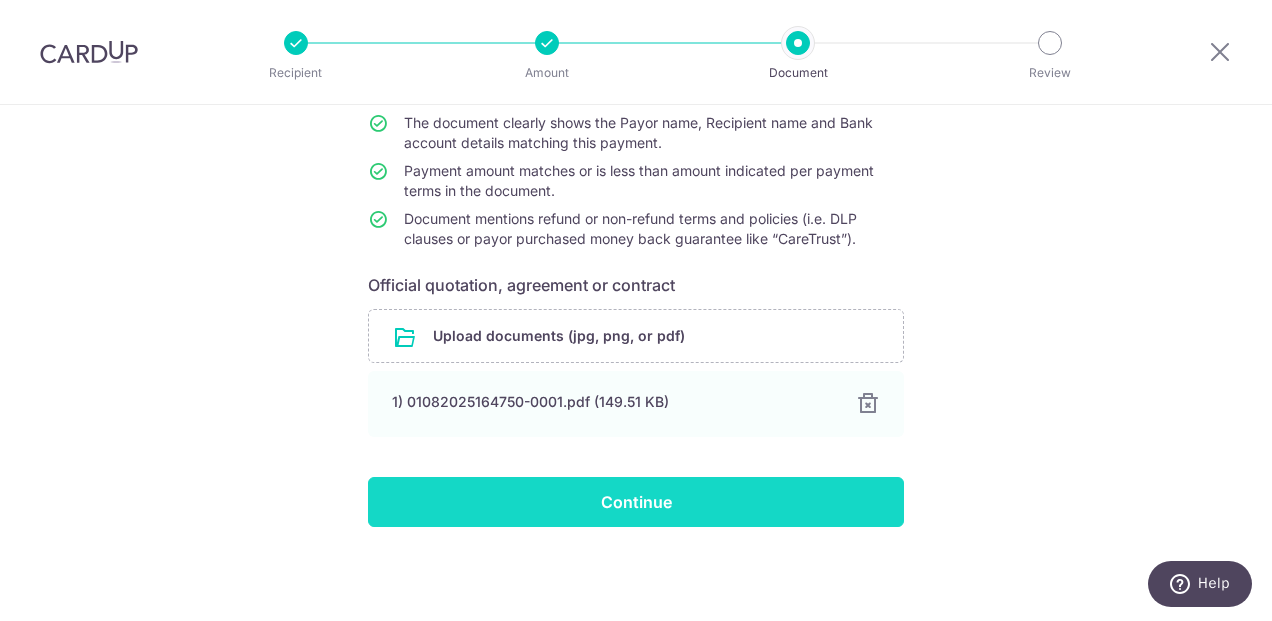 click on "Continue" at bounding box center [636, 502] 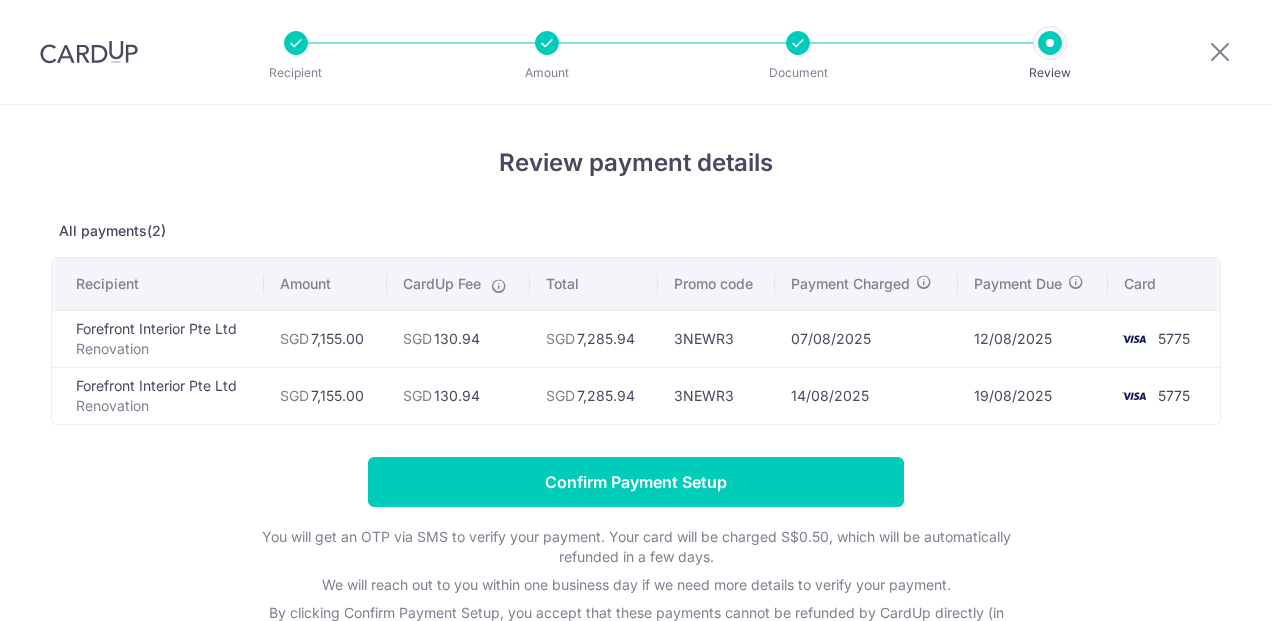 scroll, scrollTop: 0, scrollLeft: 0, axis: both 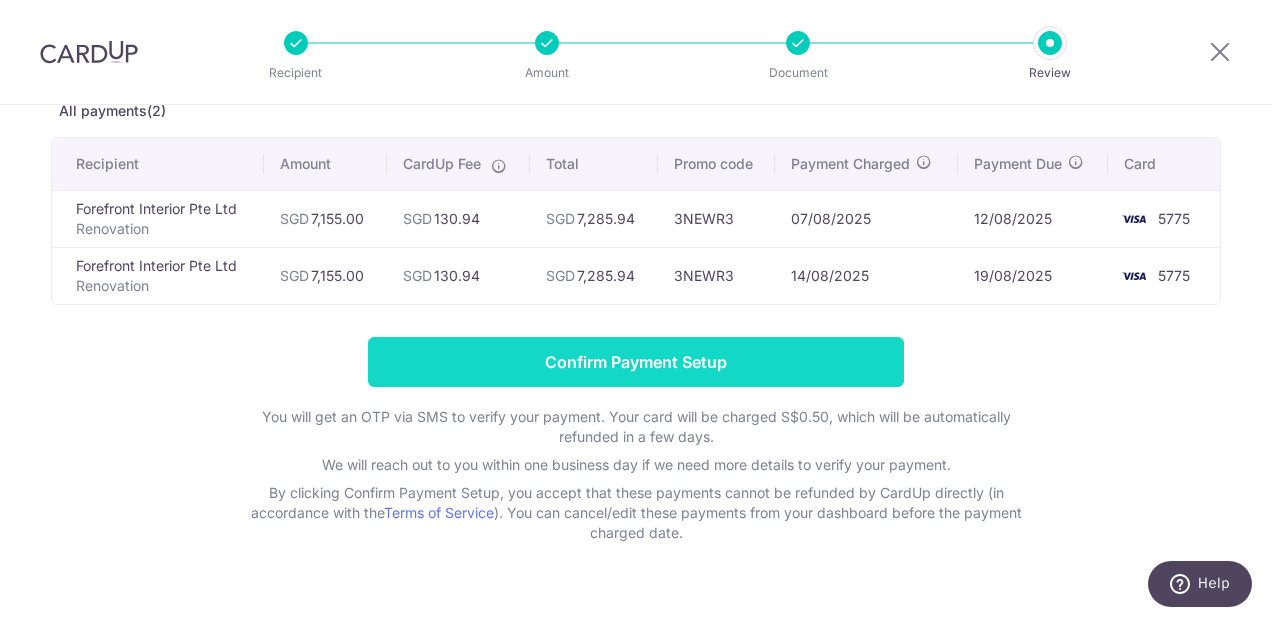click on "Confirm Payment Setup" at bounding box center (636, 362) 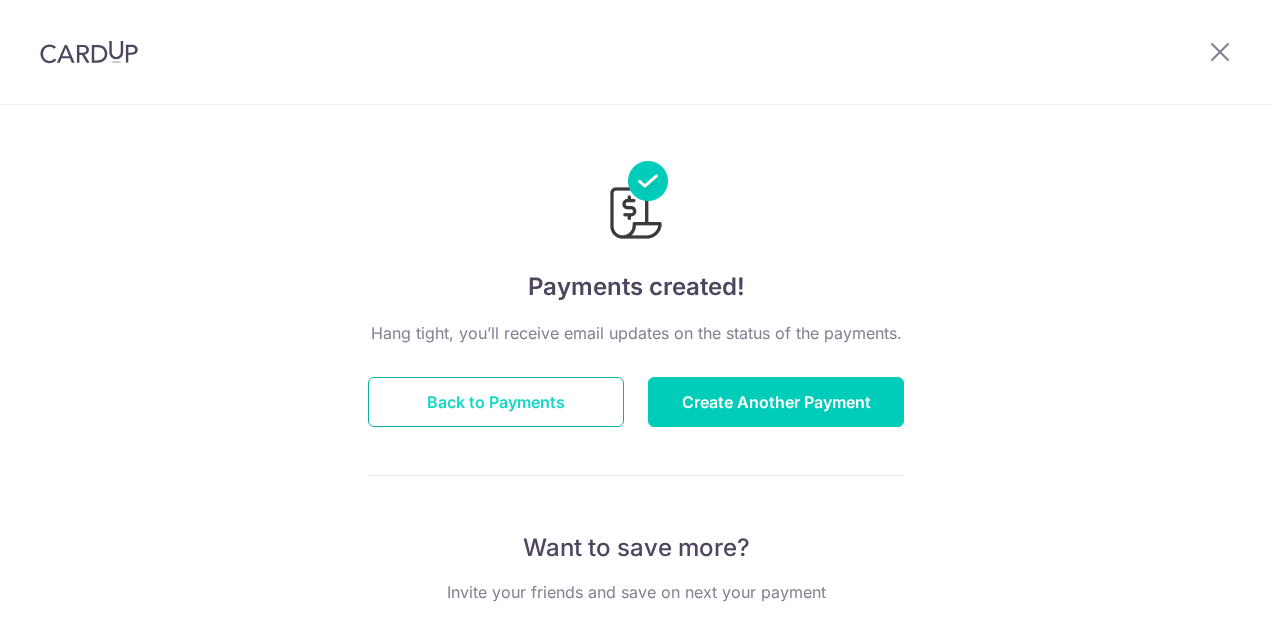 scroll, scrollTop: 0, scrollLeft: 0, axis: both 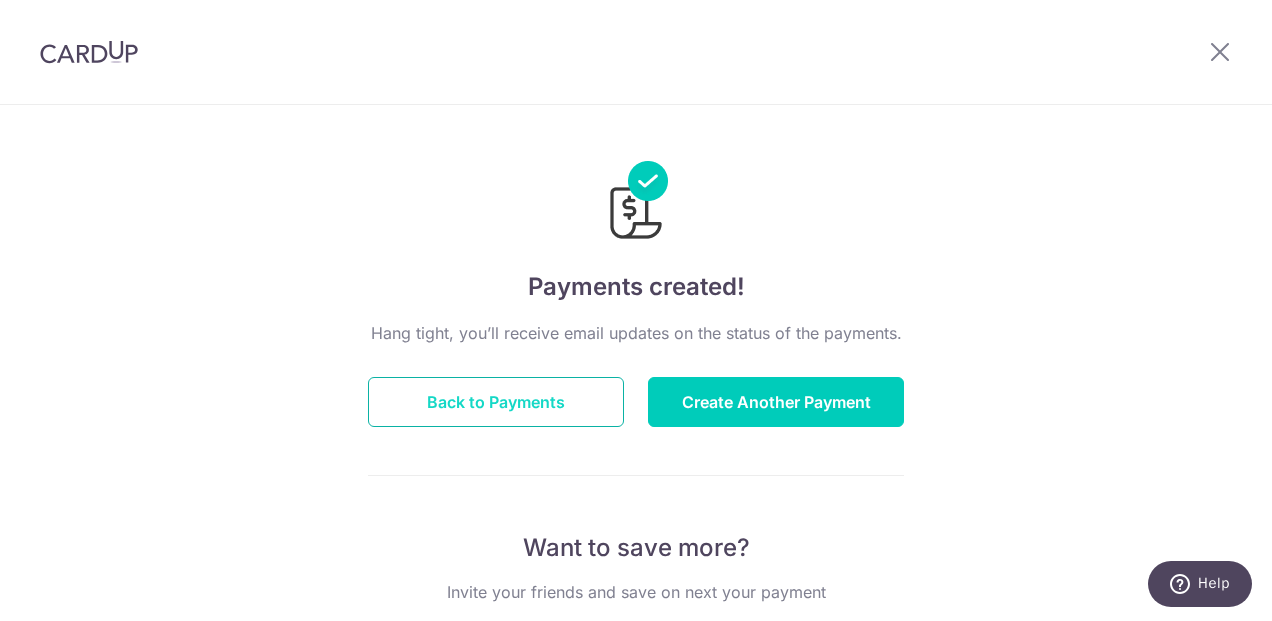 click on "Back to Payments" at bounding box center (496, 402) 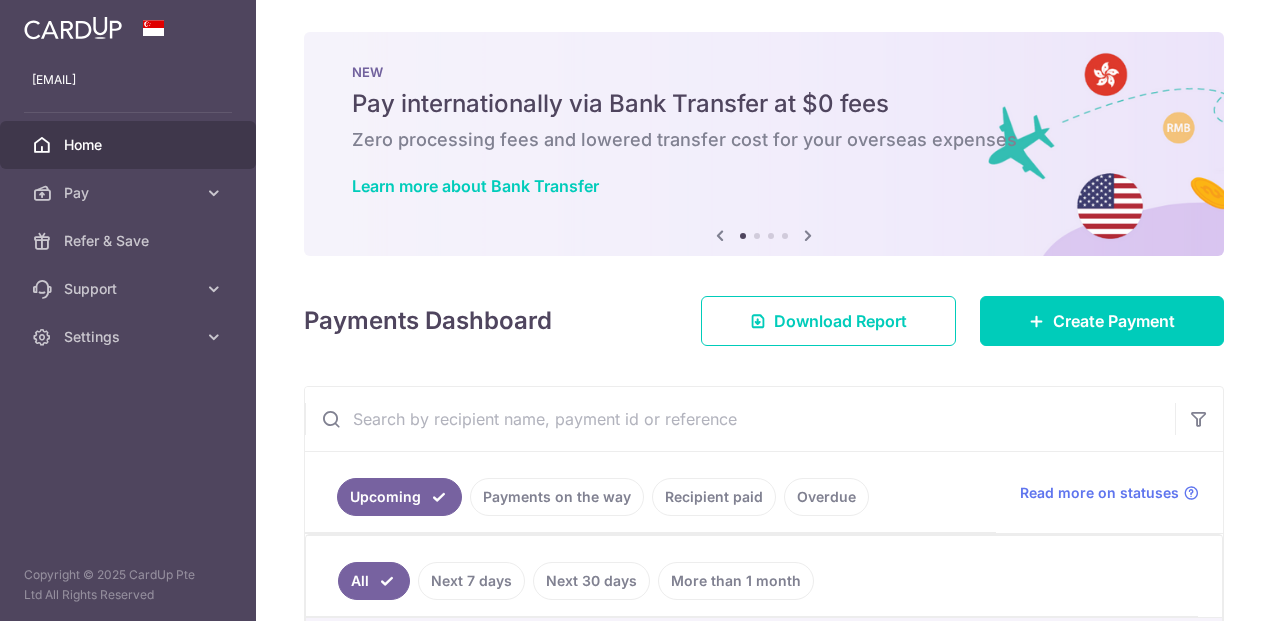 scroll, scrollTop: 0, scrollLeft: 0, axis: both 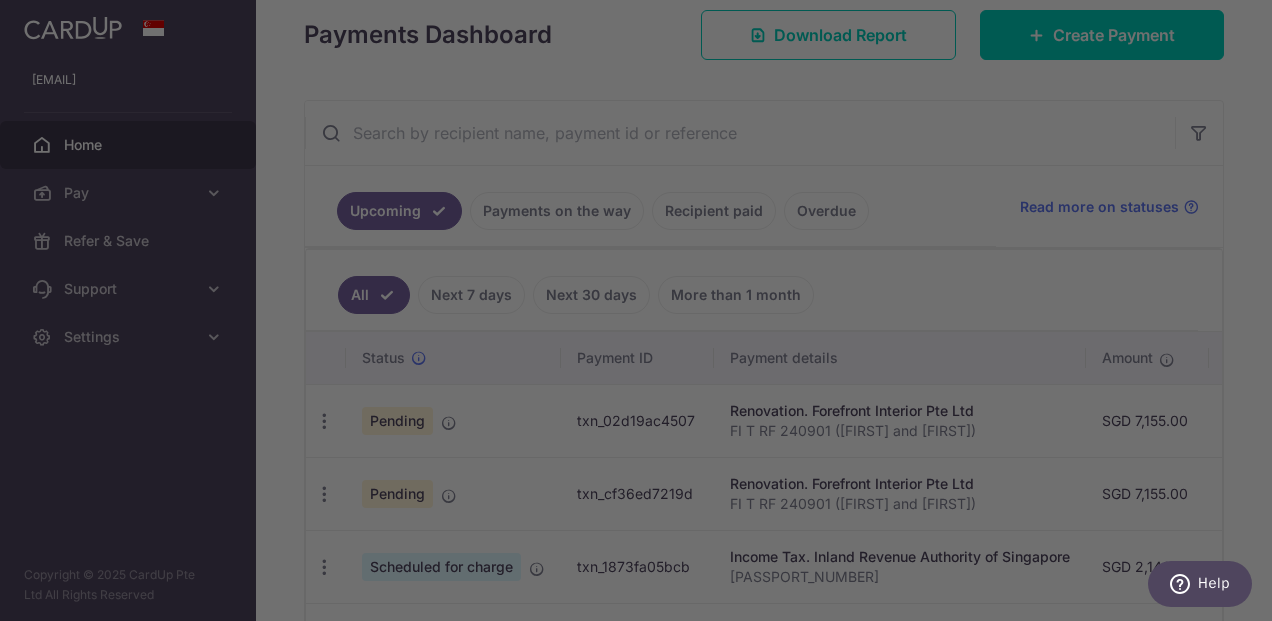 click at bounding box center (642, 313) 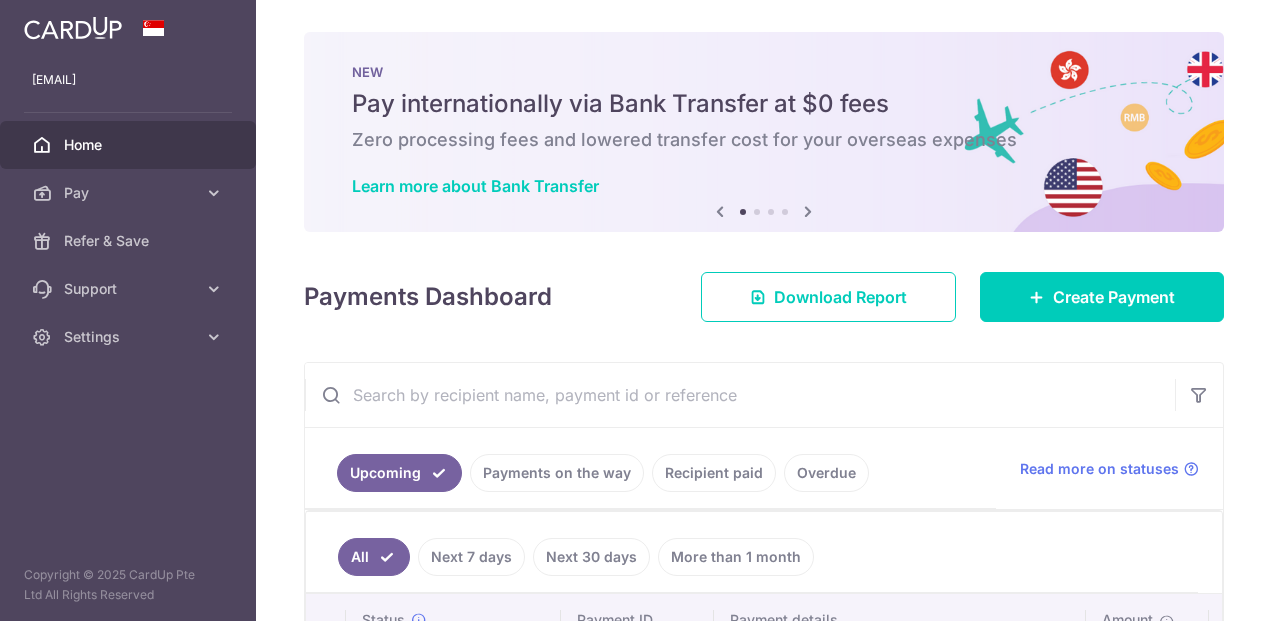 scroll, scrollTop: 0, scrollLeft: 0, axis: both 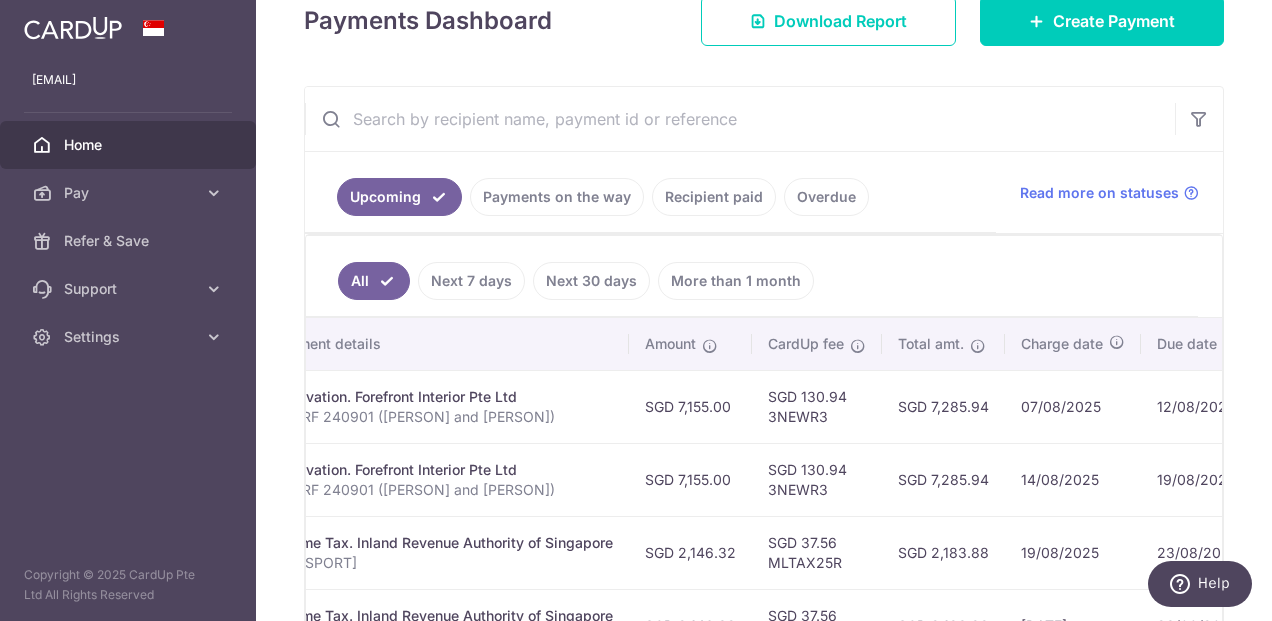 click on "×
Pause Schedule
Pause all future payments in this series
Pause just this one payment
By clicking below, you confirm you are pausing this payment to   on  . Payments can be unpaused at anytime prior to payment taken date.
Confirm
Cancel Schedule
Cancel all future payments in this series
Cancel just this one payment
Confirm
Approve Payment
Recipient Bank Details" at bounding box center [764, 310] 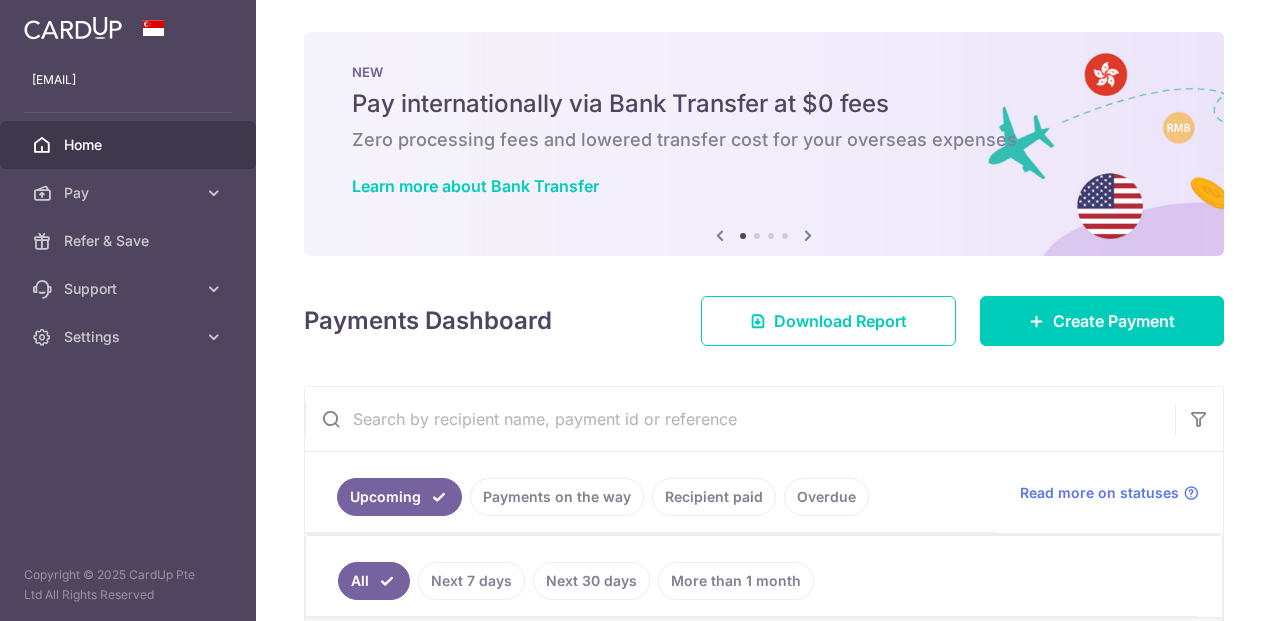 scroll, scrollTop: 0, scrollLeft: 0, axis: both 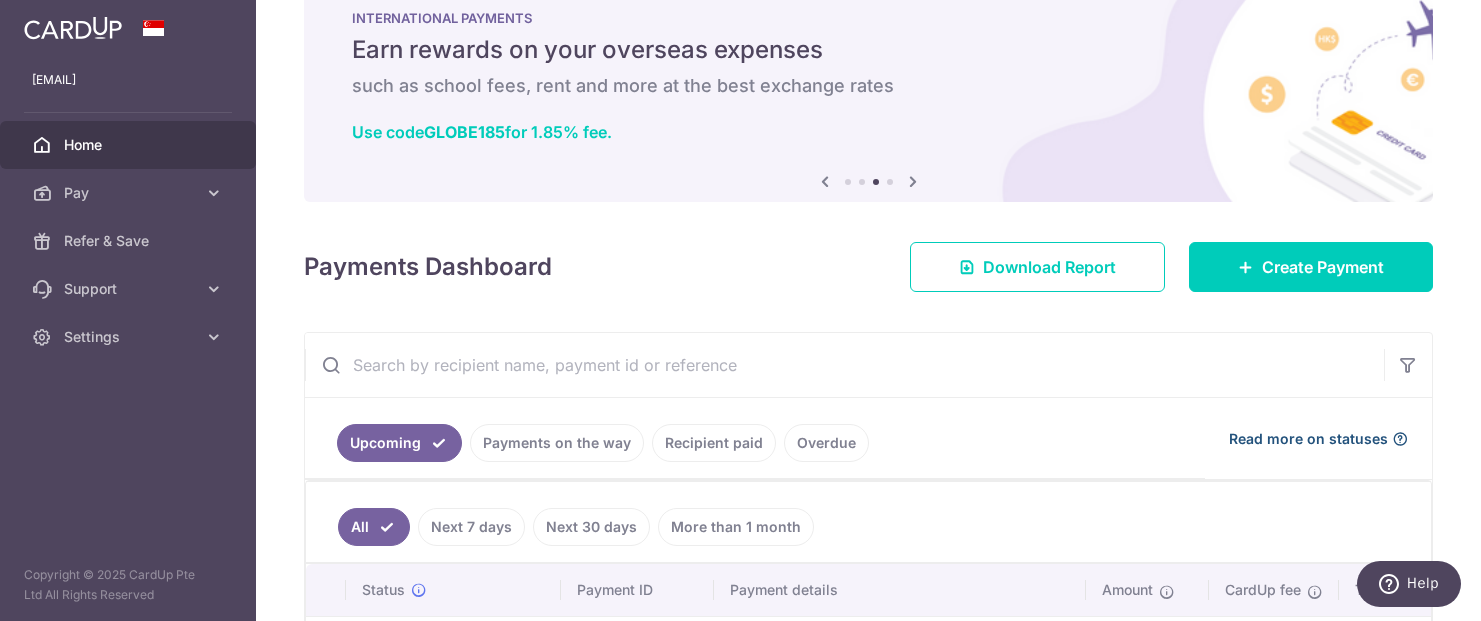 click on "Read more on statuses" at bounding box center (1308, 439) 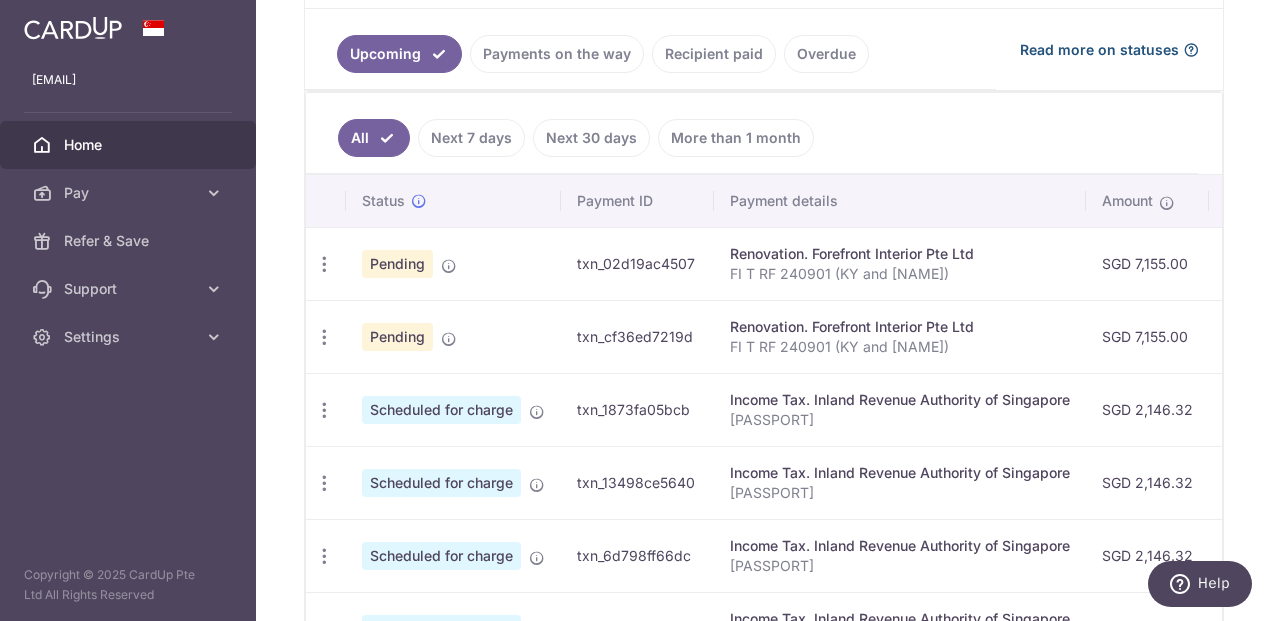 scroll, scrollTop: 444, scrollLeft: 0, axis: vertical 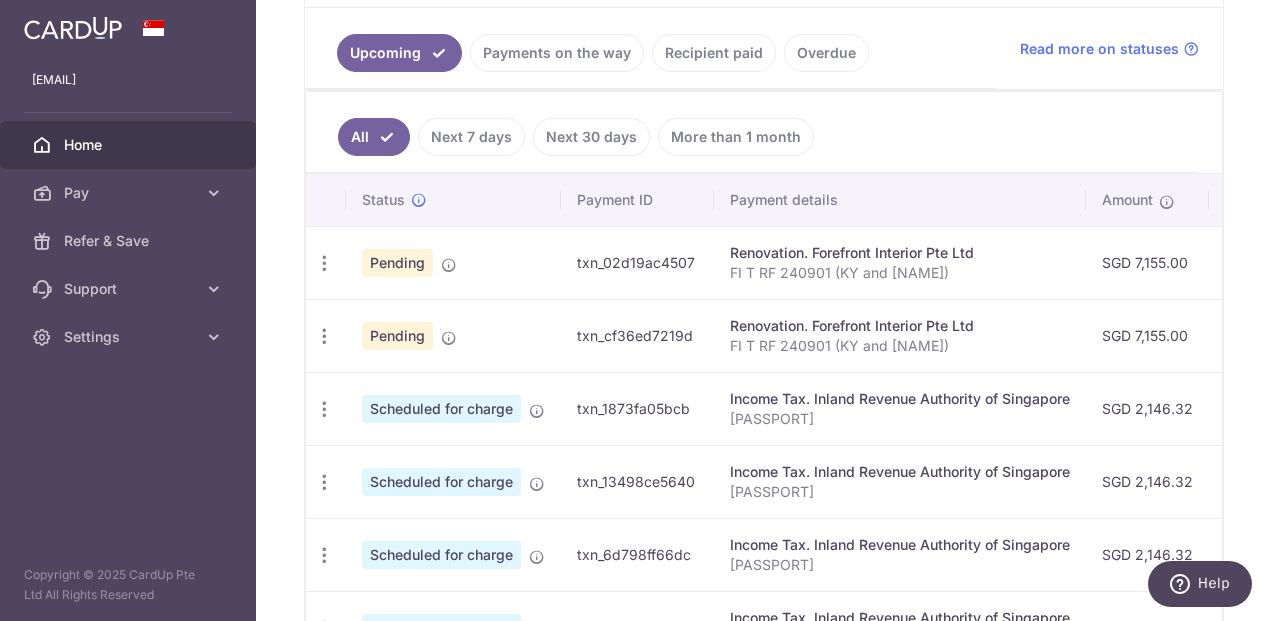 click on "Recipient paid" at bounding box center (714, 53) 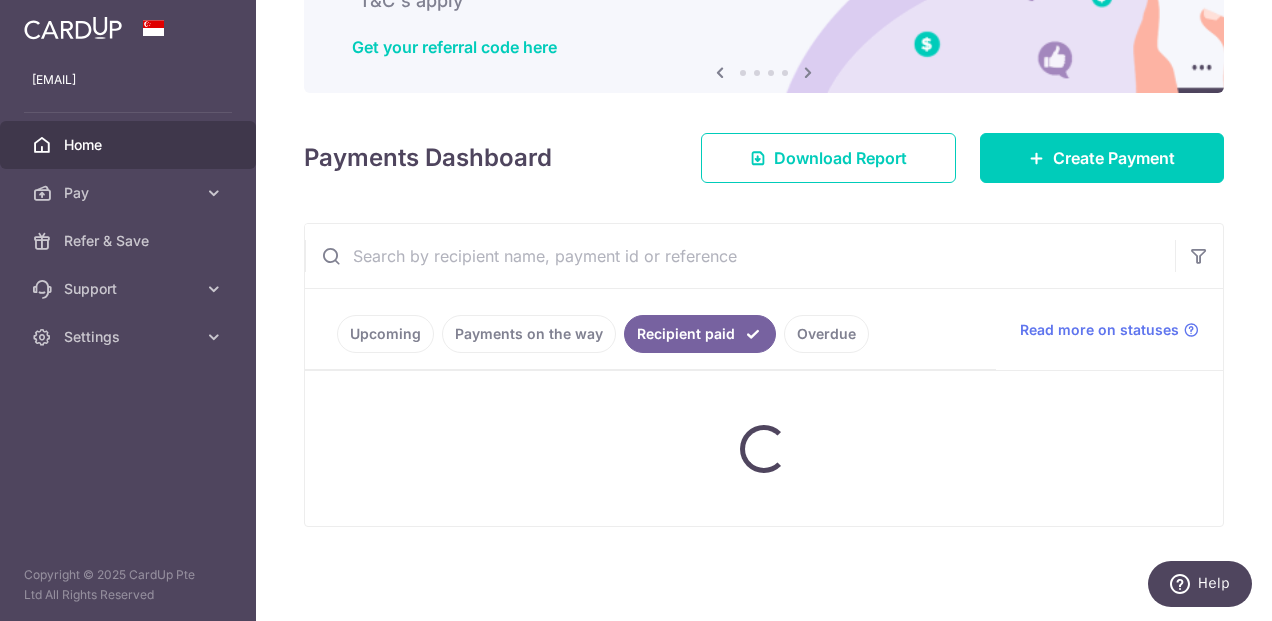 scroll, scrollTop: 281, scrollLeft: 0, axis: vertical 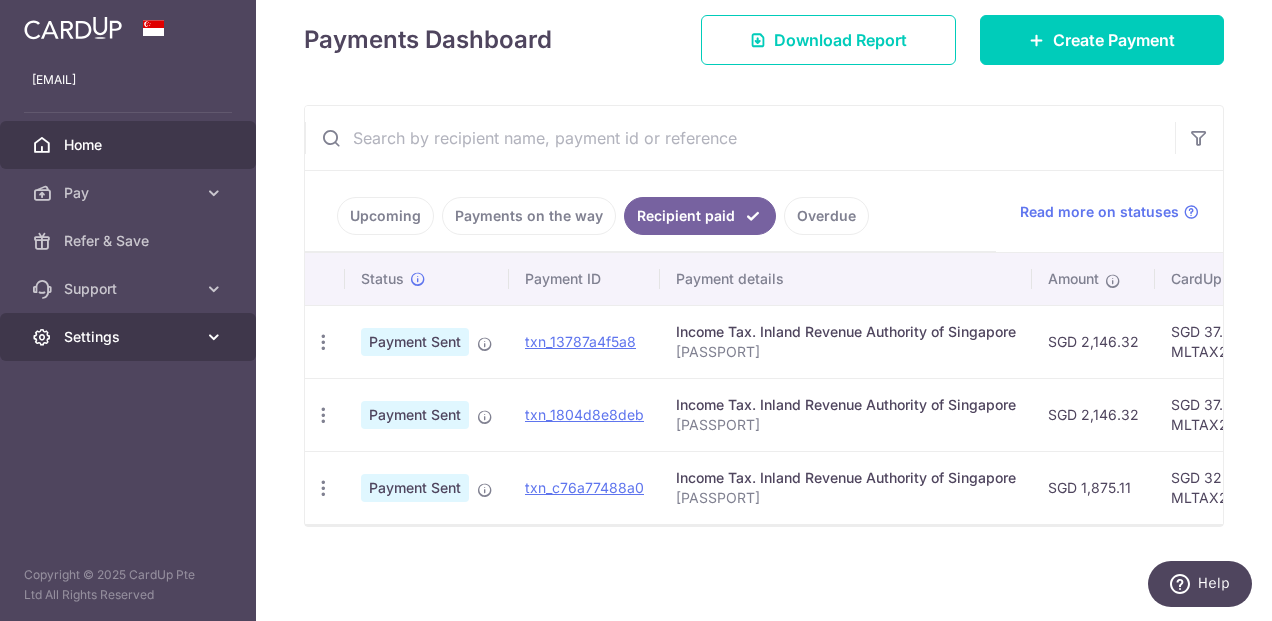 click at bounding box center (214, 337) 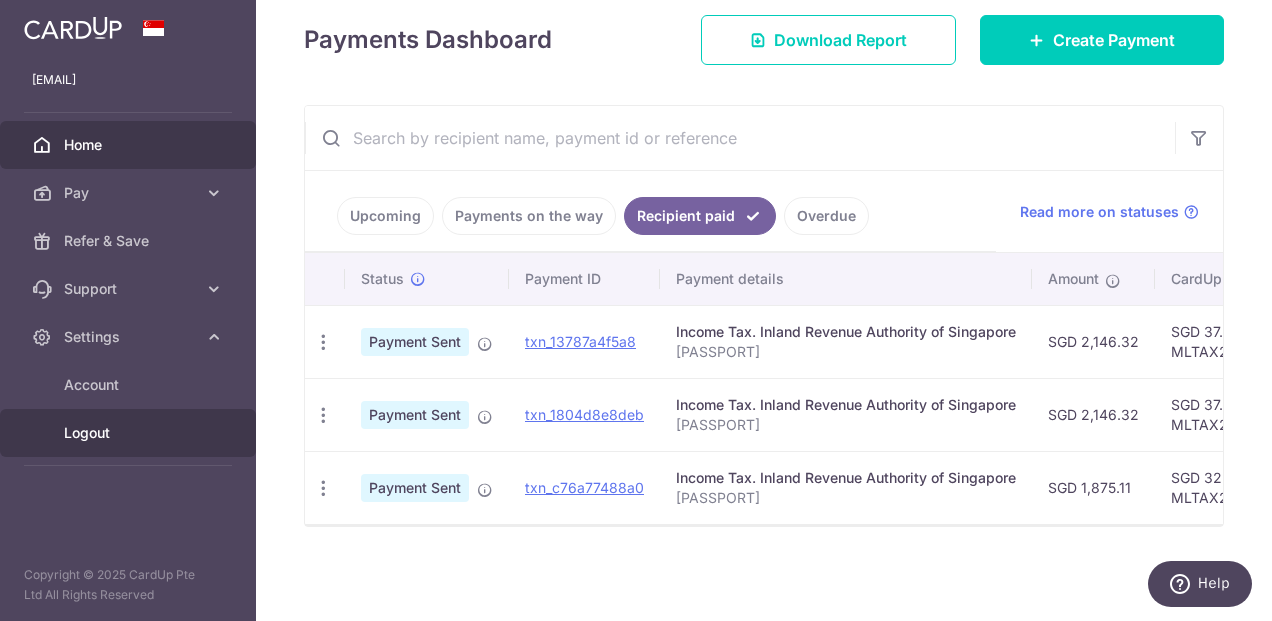 click on "Logout" at bounding box center [130, 433] 